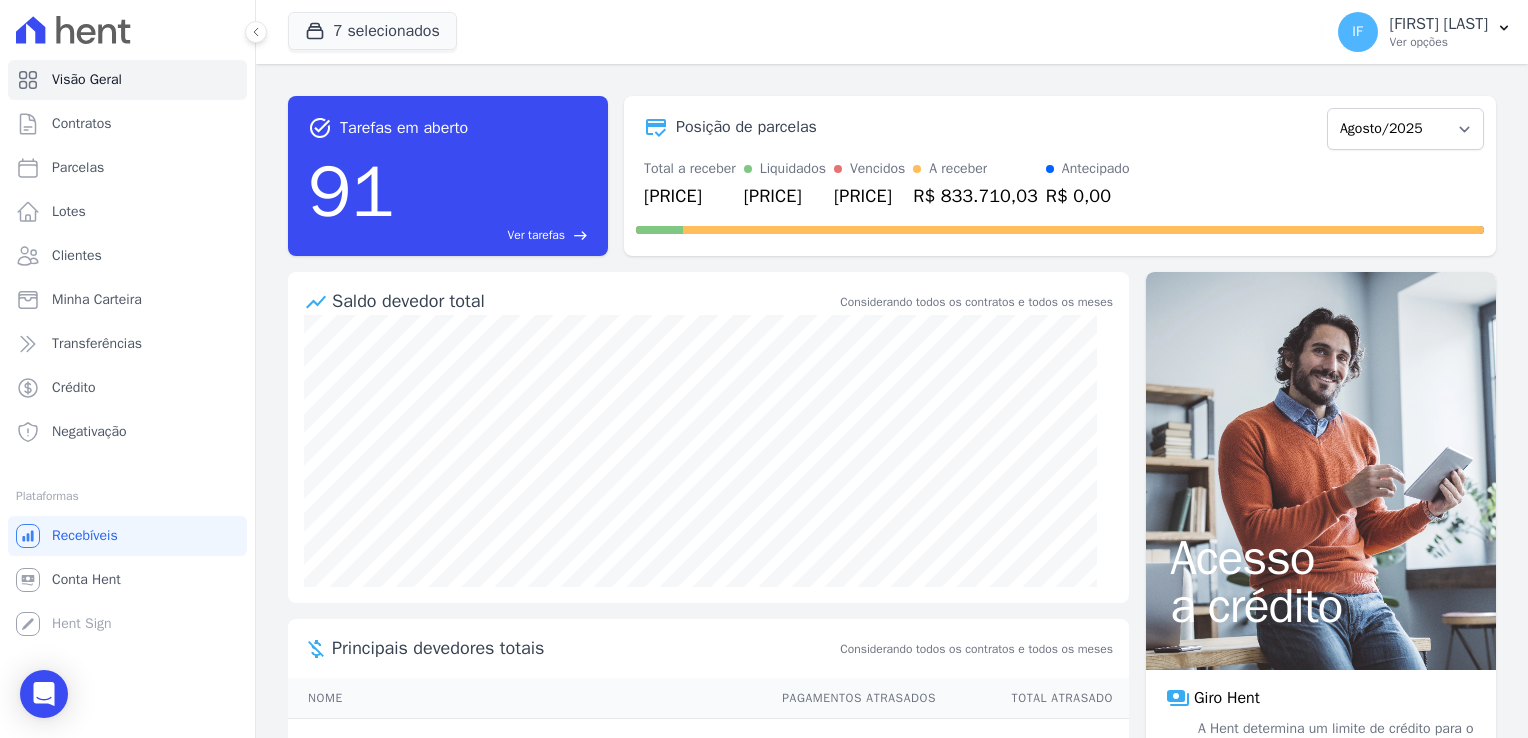 scroll, scrollTop: 0, scrollLeft: 0, axis: both 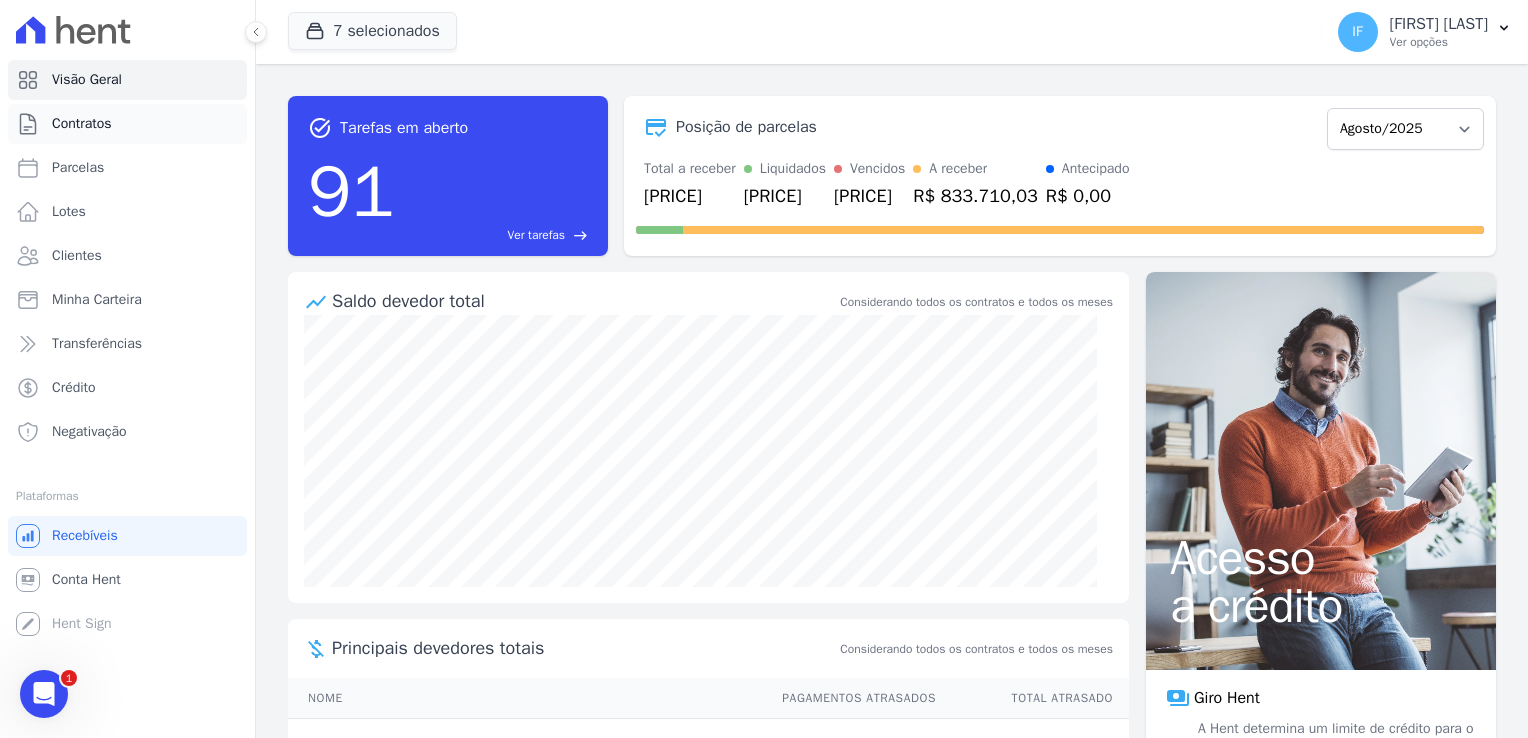 click on "Contratos" at bounding box center [82, 124] 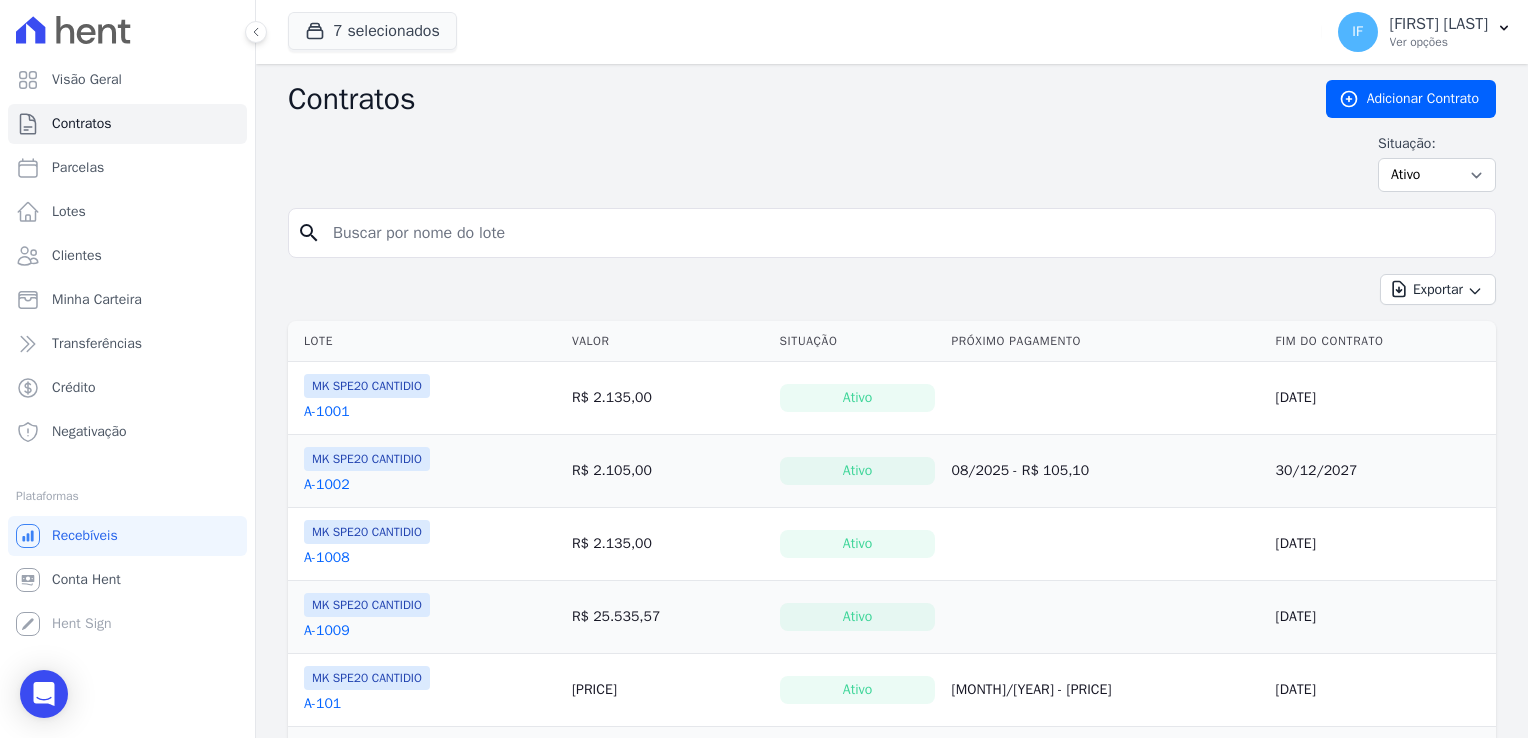 click at bounding box center (904, 233) 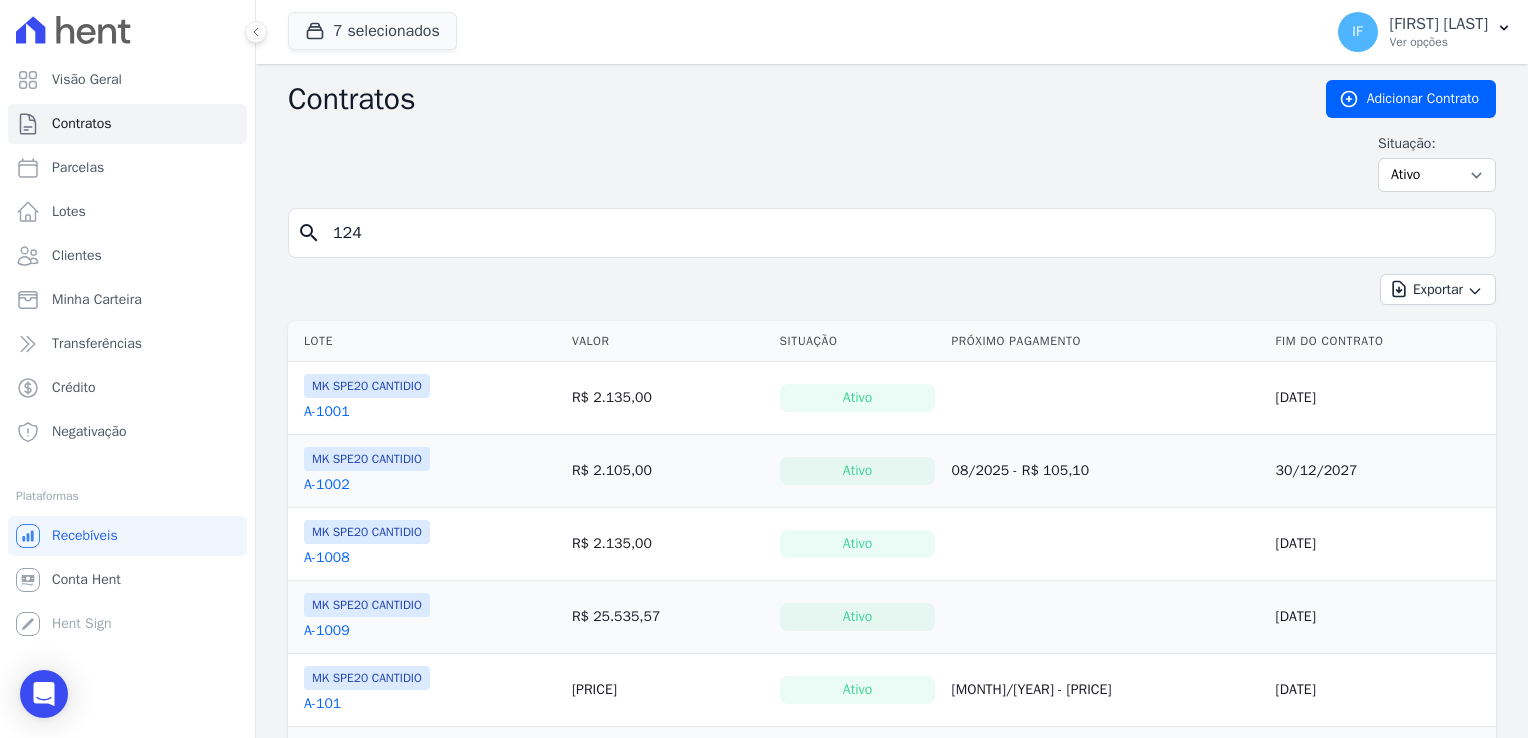 type on "124" 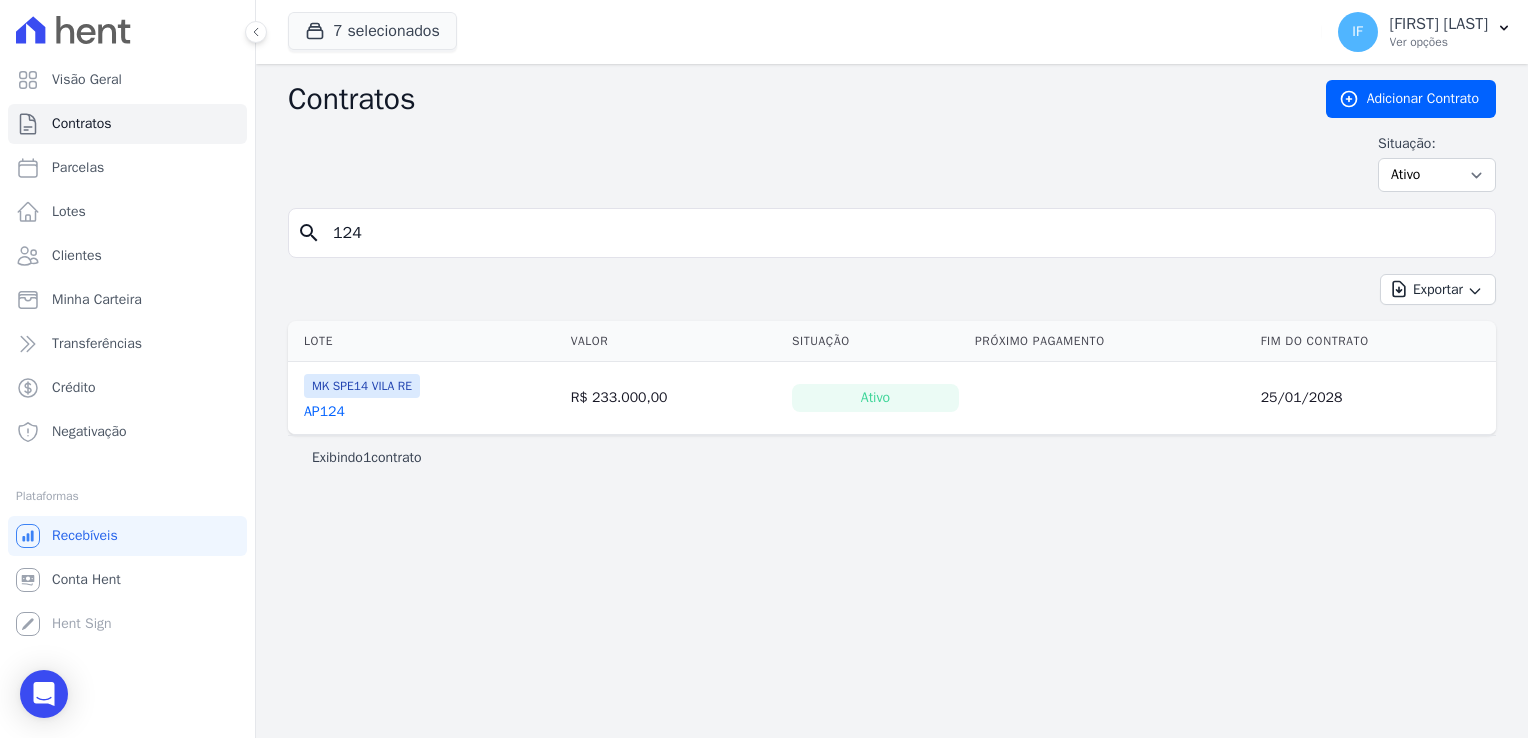 click on "AP124" at bounding box center (324, 412) 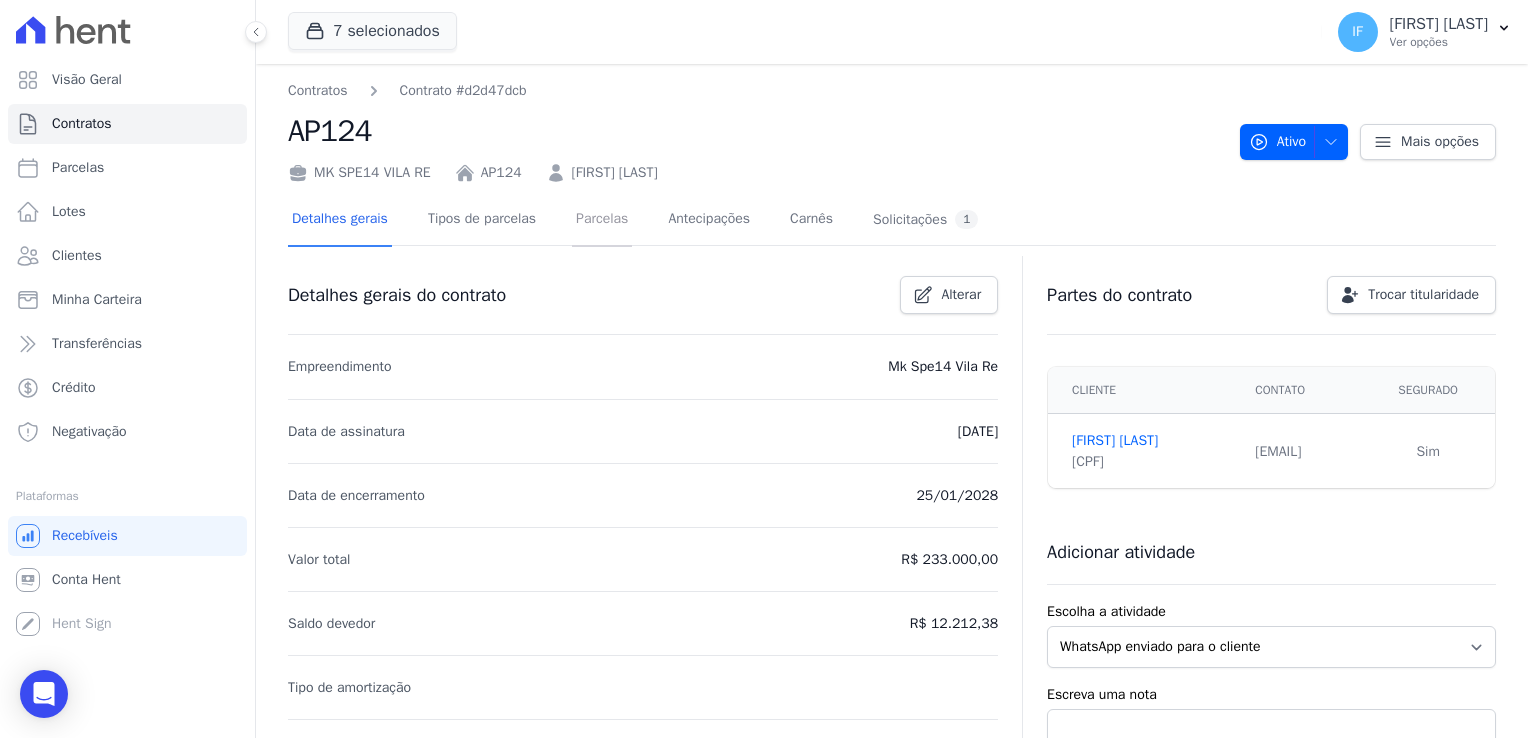 click on "Parcelas" at bounding box center (602, 220) 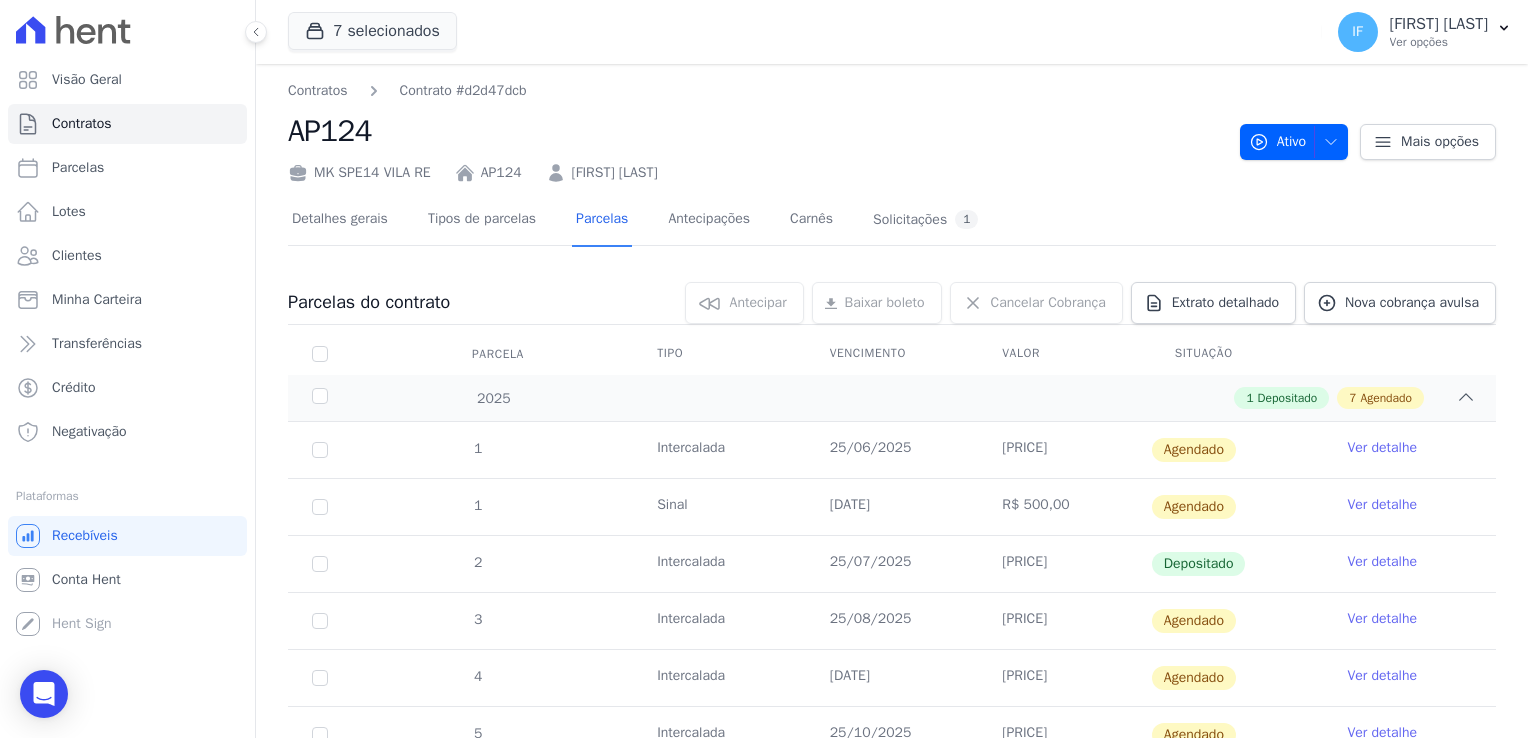 click on "[PRICE]" at bounding box center (1064, 621) 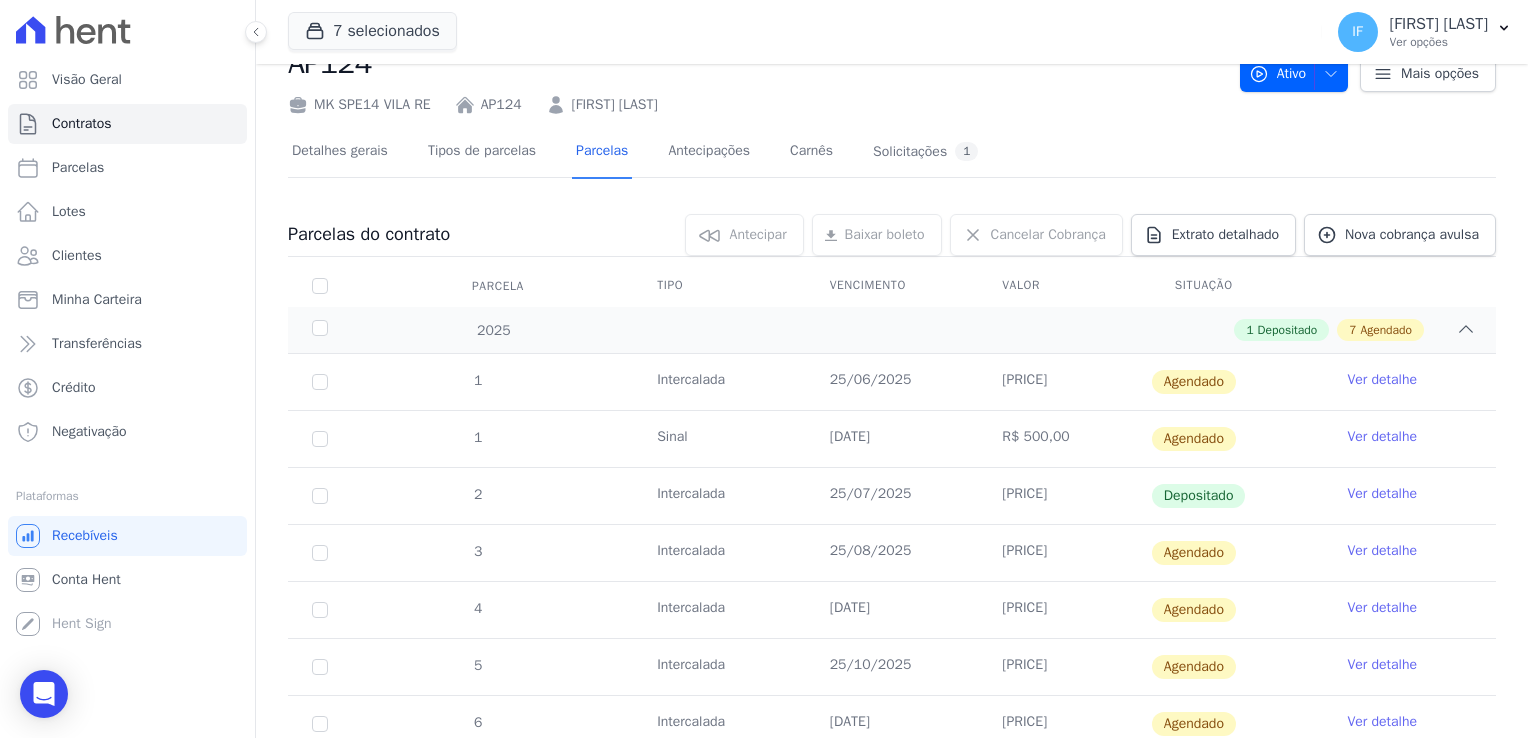 scroll, scrollTop: 100, scrollLeft: 0, axis: vertical 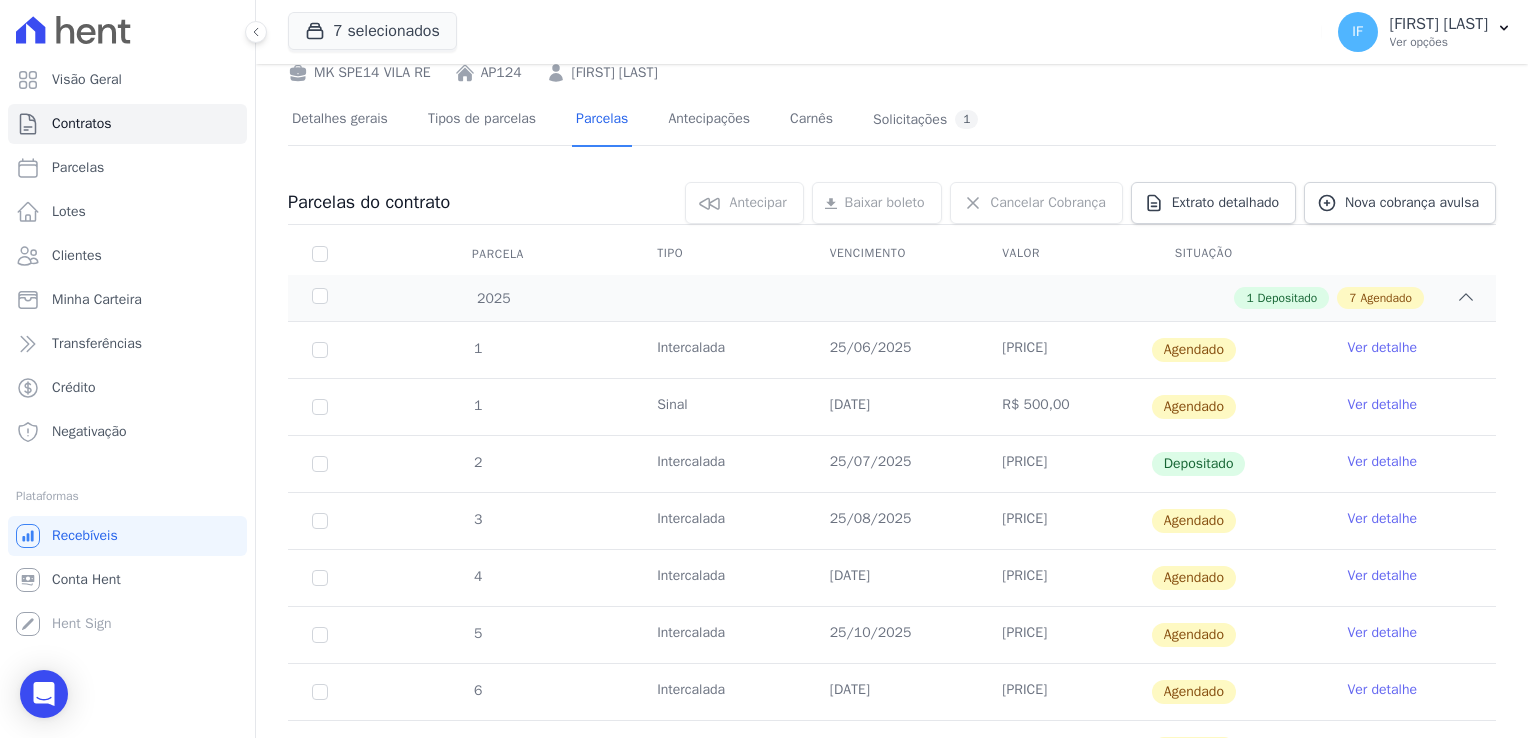 click on "[DATE]" at bounding box center (892, 578) 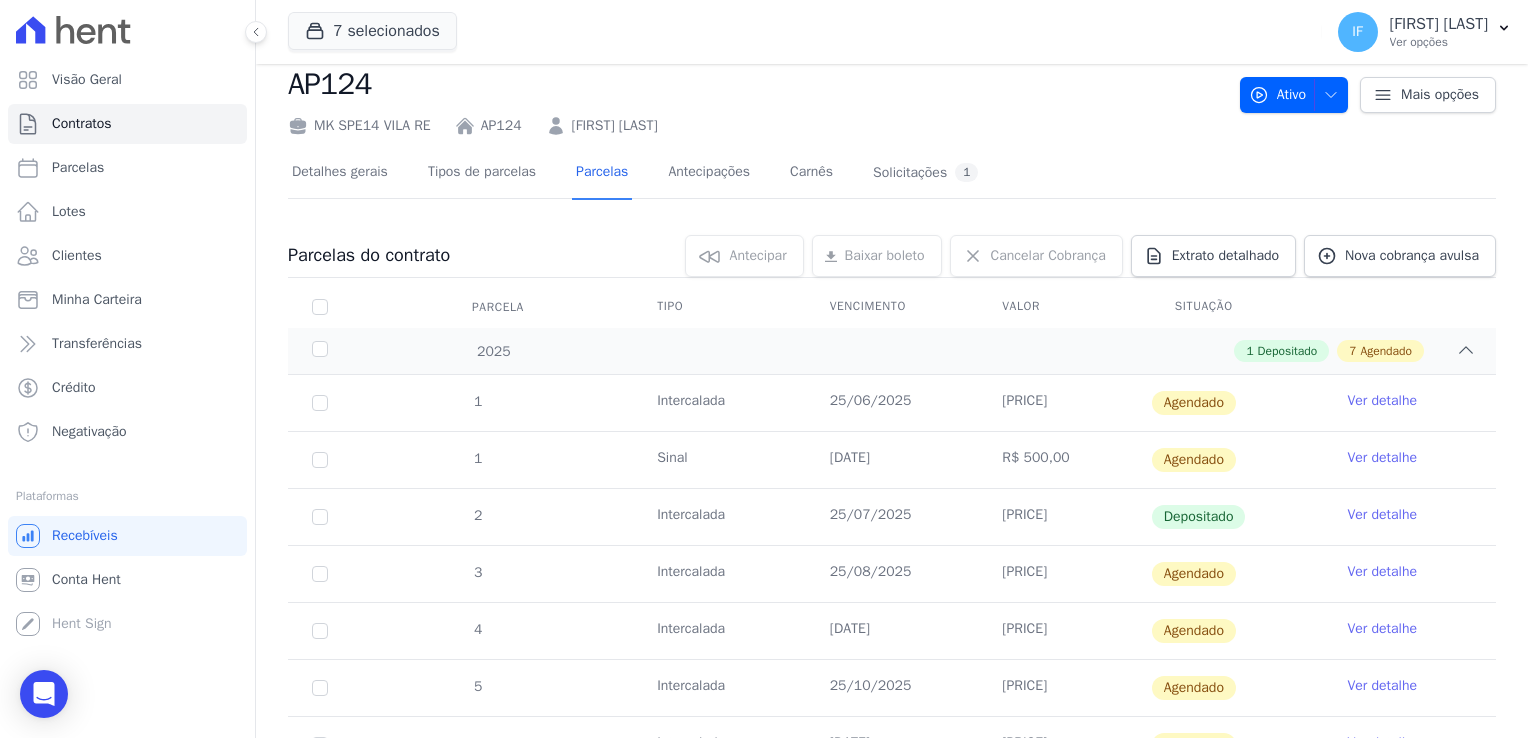 scroll, scrollTop: 0, scrollLeft: 0, axis: both 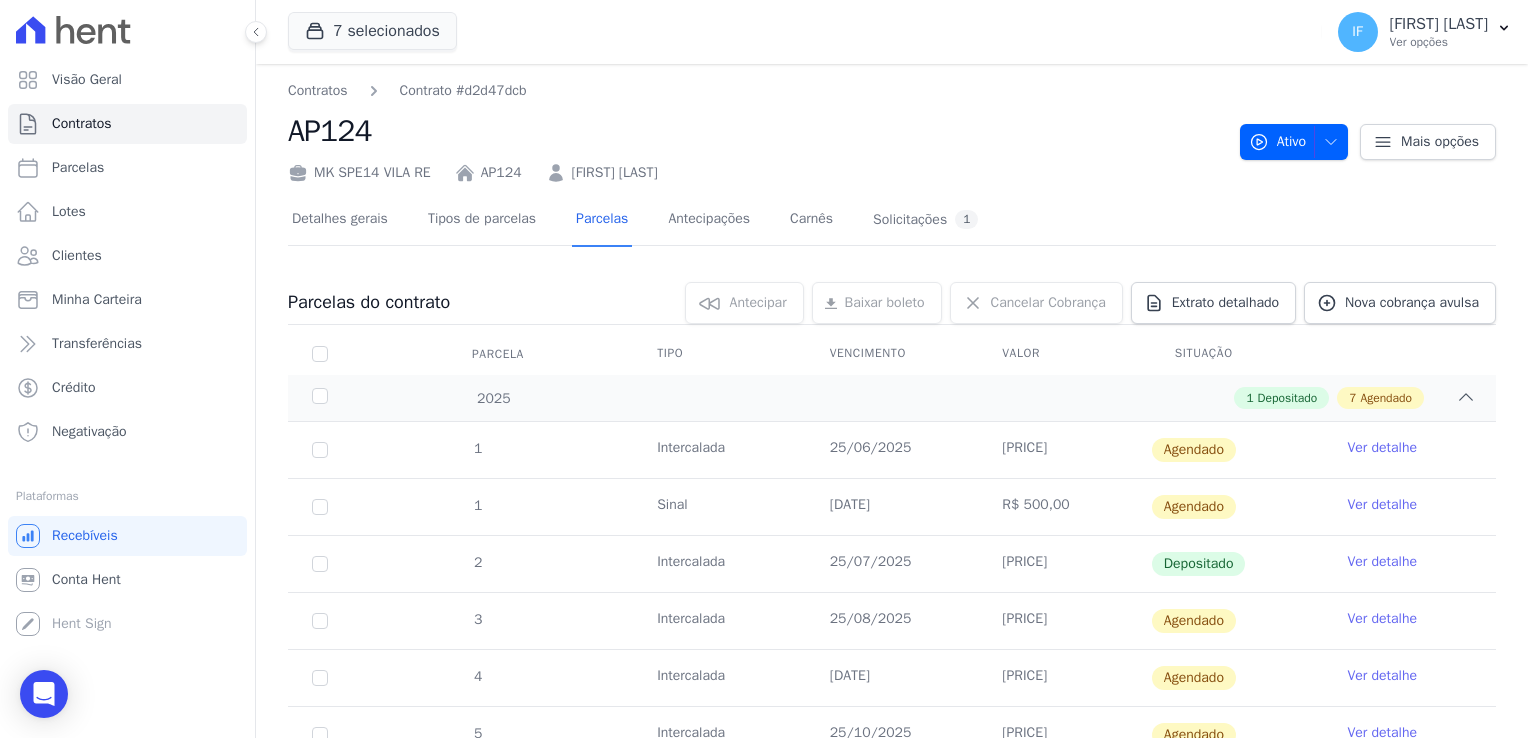 click on "Ver detalhe" at bounding box center (1382, 562) 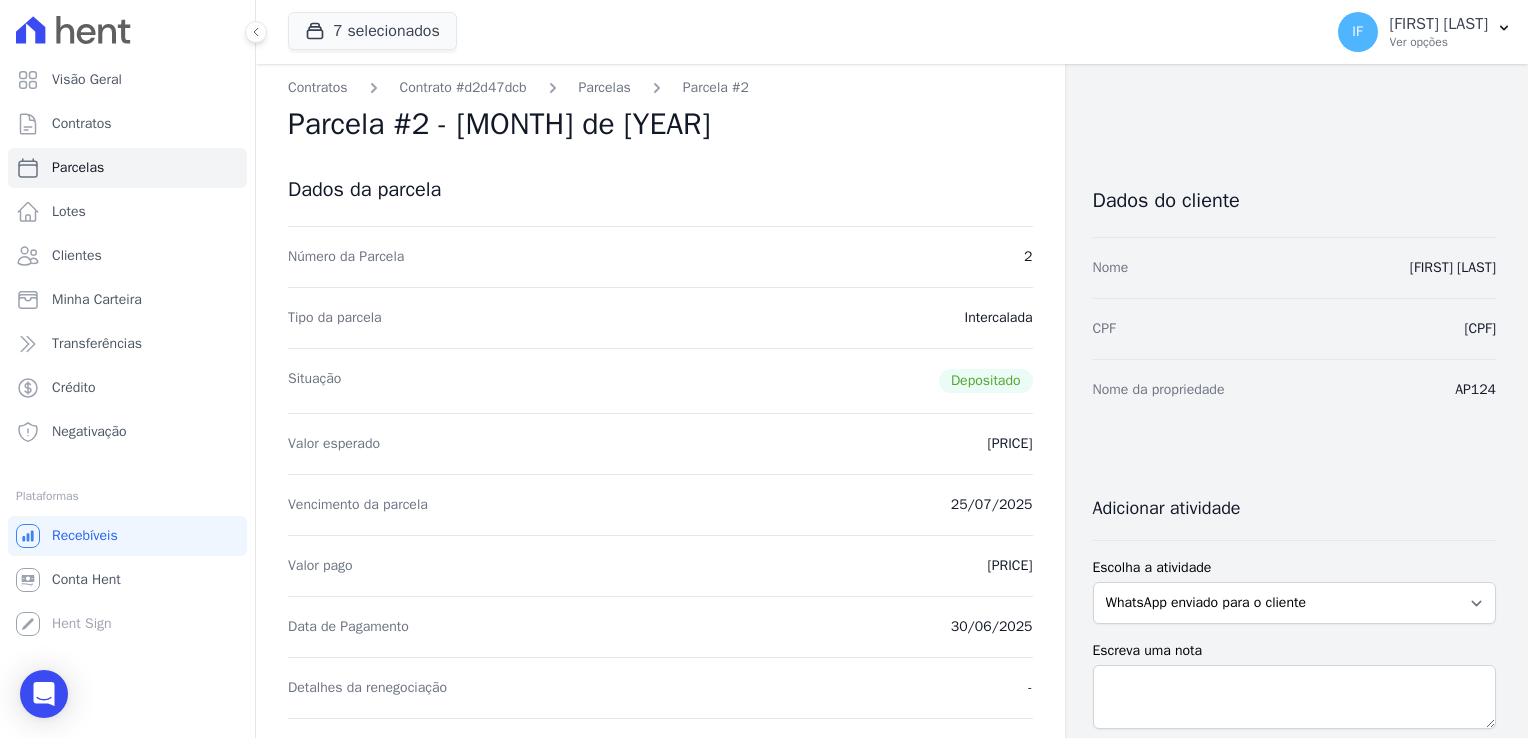 scroll, scrollTop: 0, scrollLeft: 0, axis: both 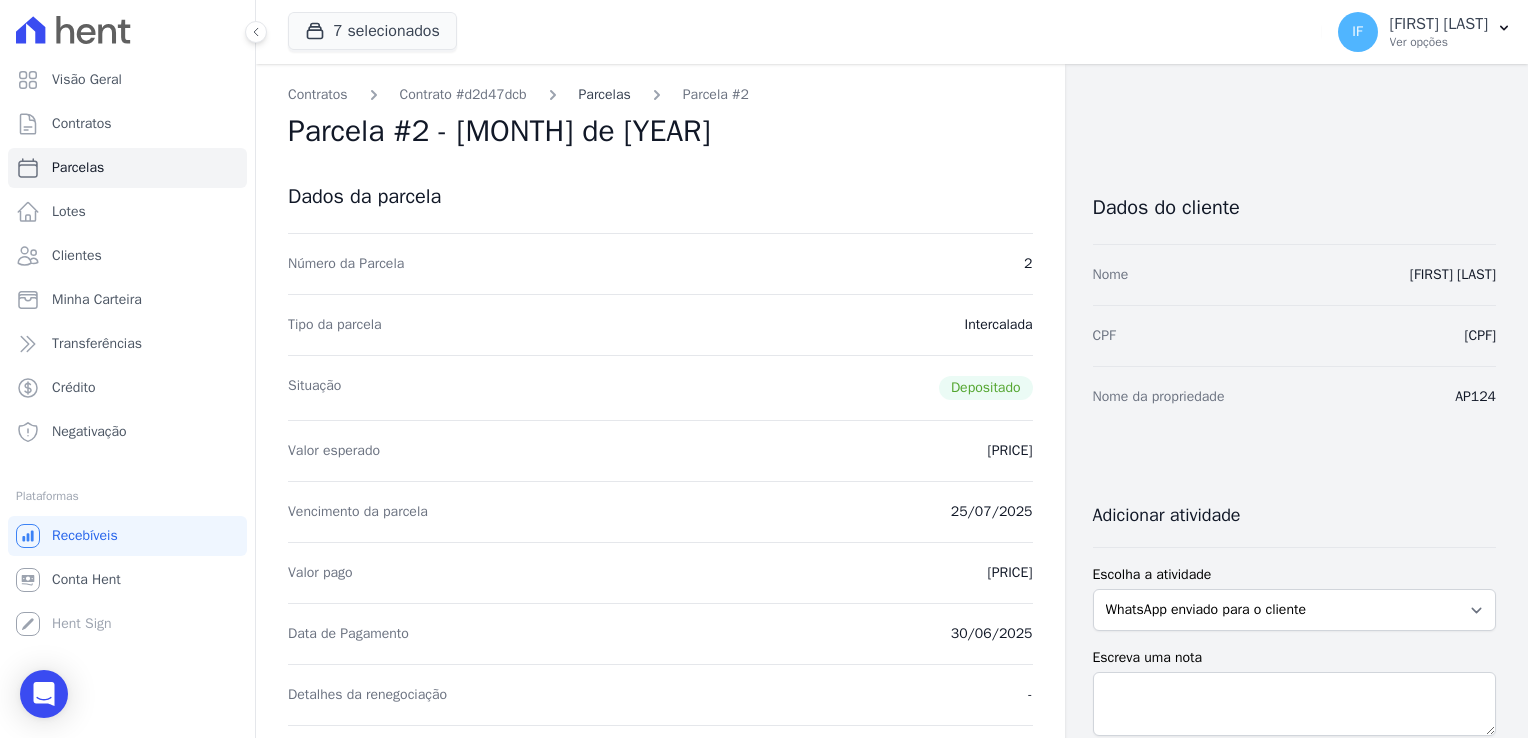 click on "Parcelas" at bounding box center (605, 94) 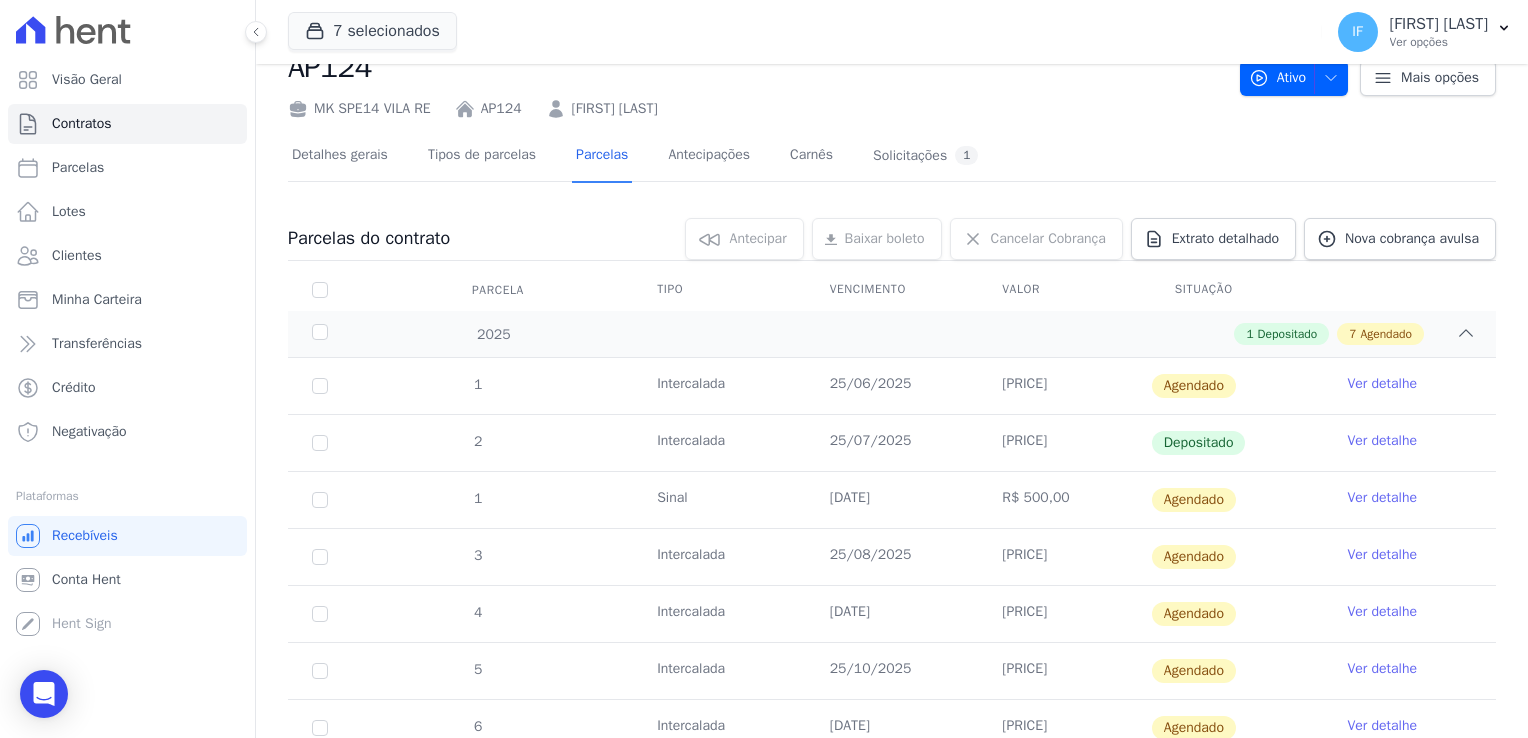 scroll, scrollTop: 100, scrollLeft: 0, axis: vertical 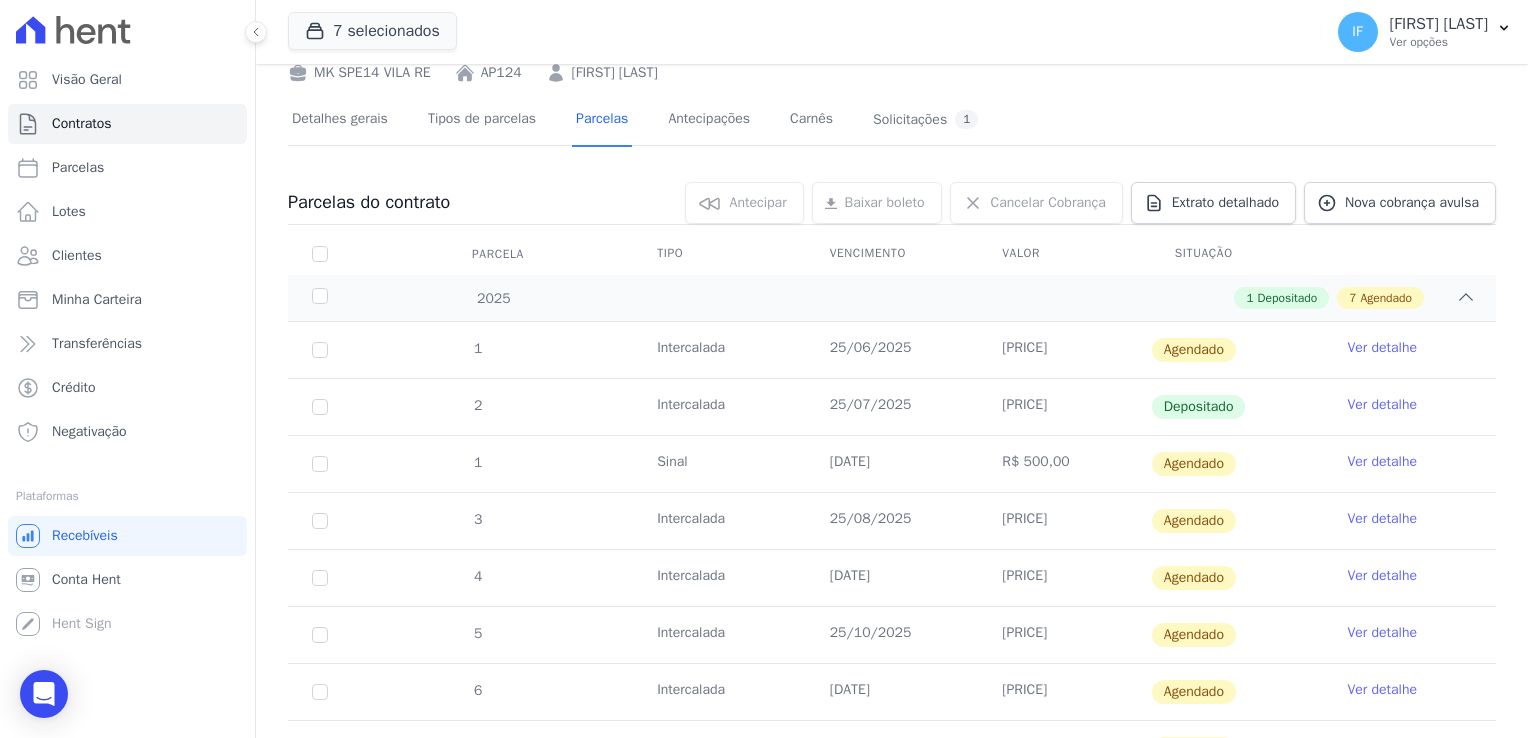 click on "25/08/2025" at bounding box center (892, 521) 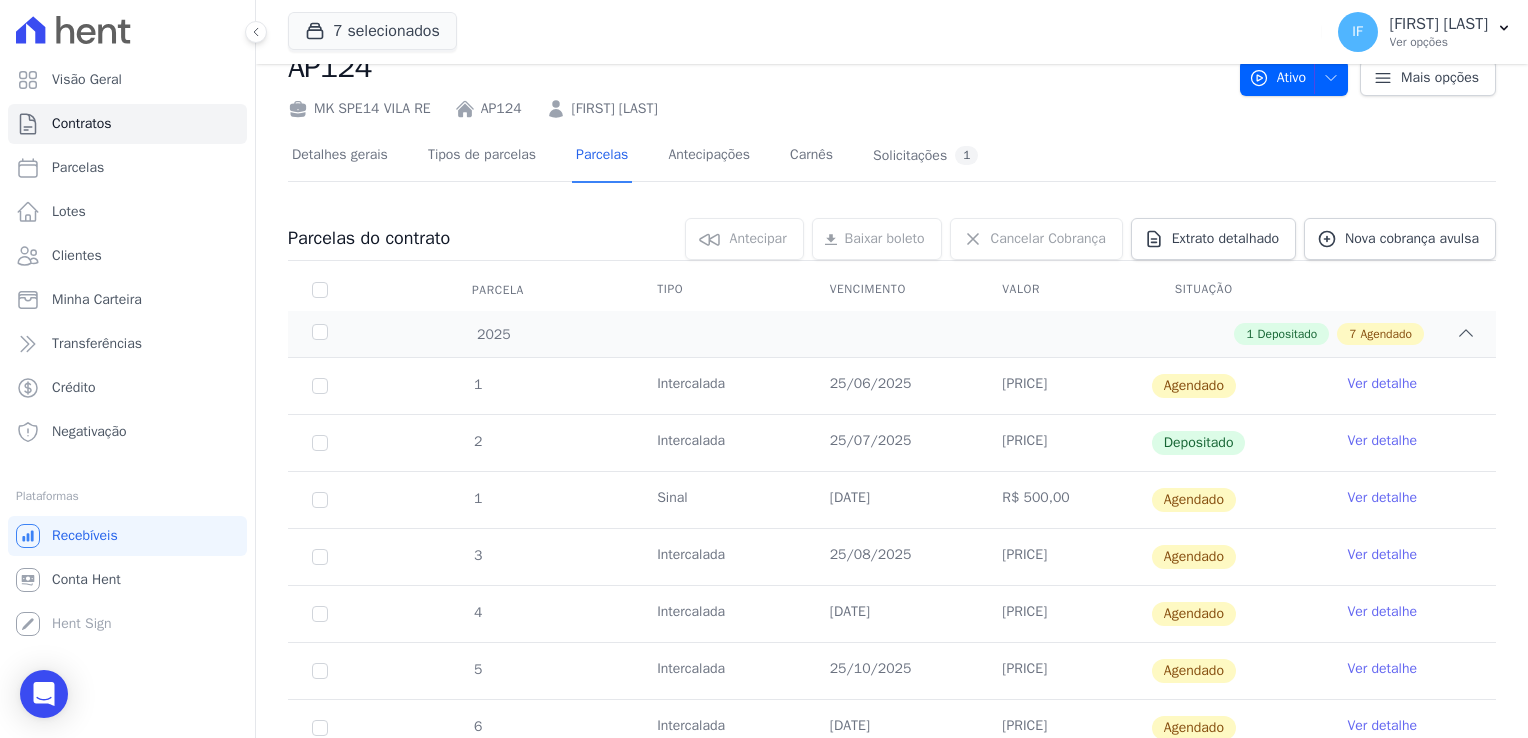 scroll, scrollTop: 100, scrollLeft: 0, axis: vertical 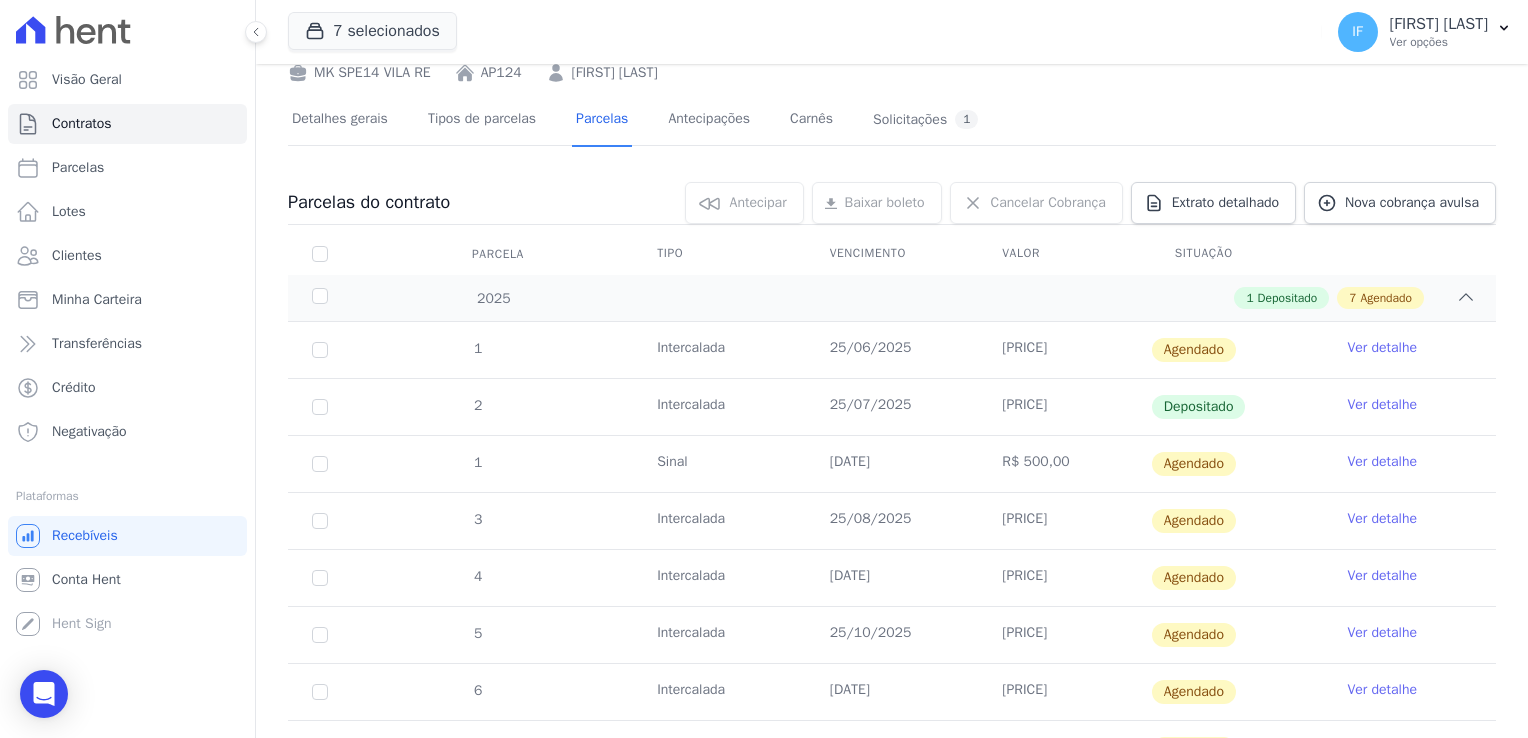 click on "[PRICE]" at bounding box center (1064, 521) 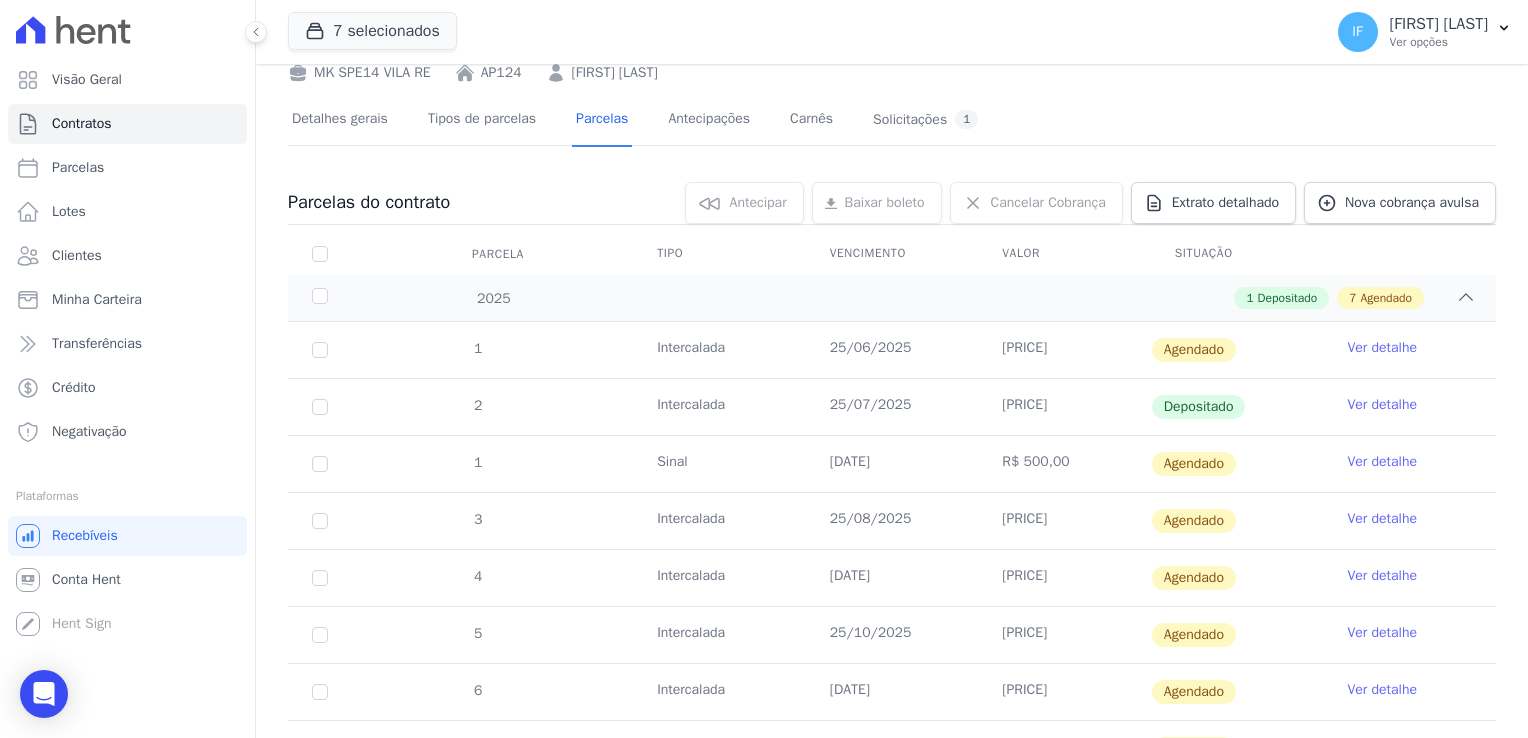 click on "Ver detalhe" at bounding box center (1382, 519) 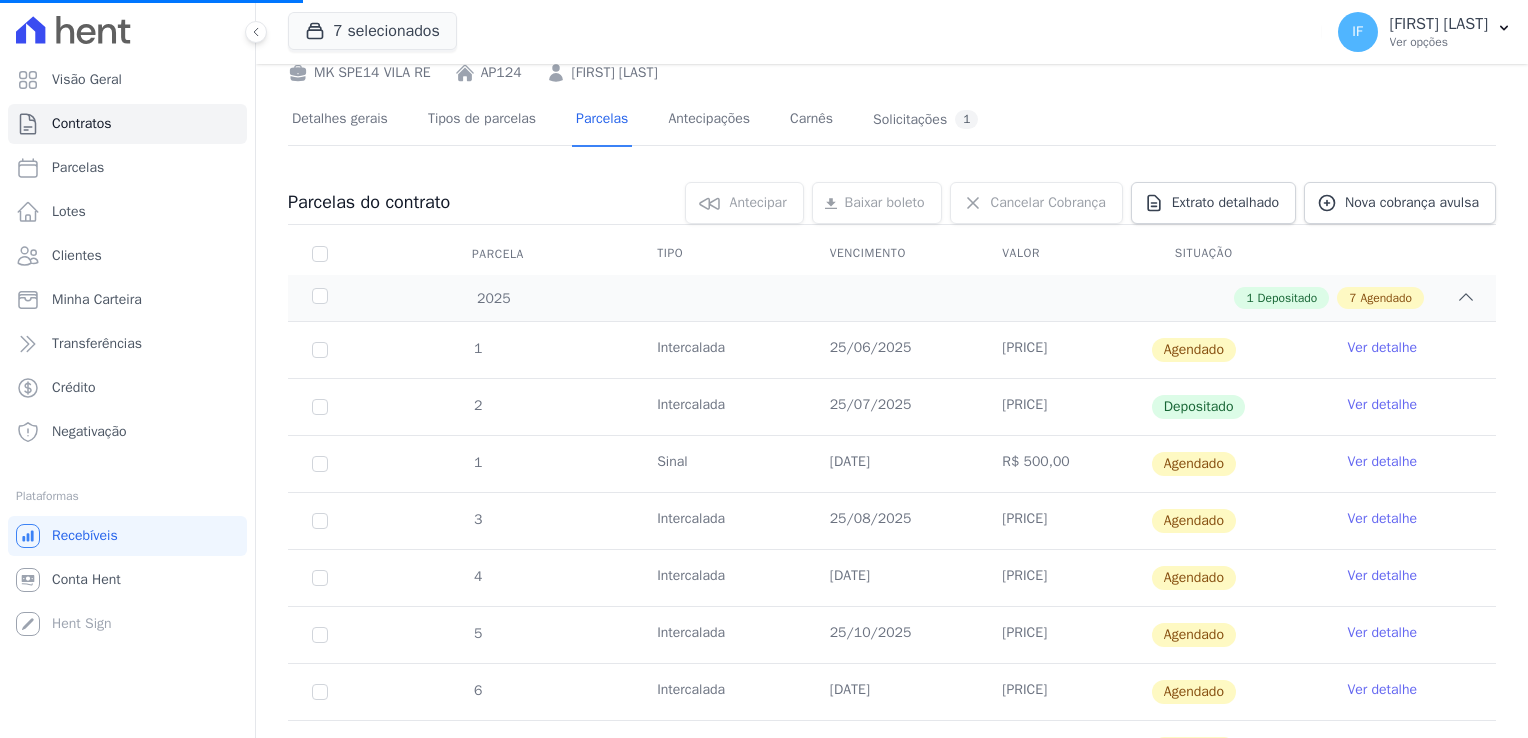 click on "Ver detalhe" at bounding box center (1382, 519) 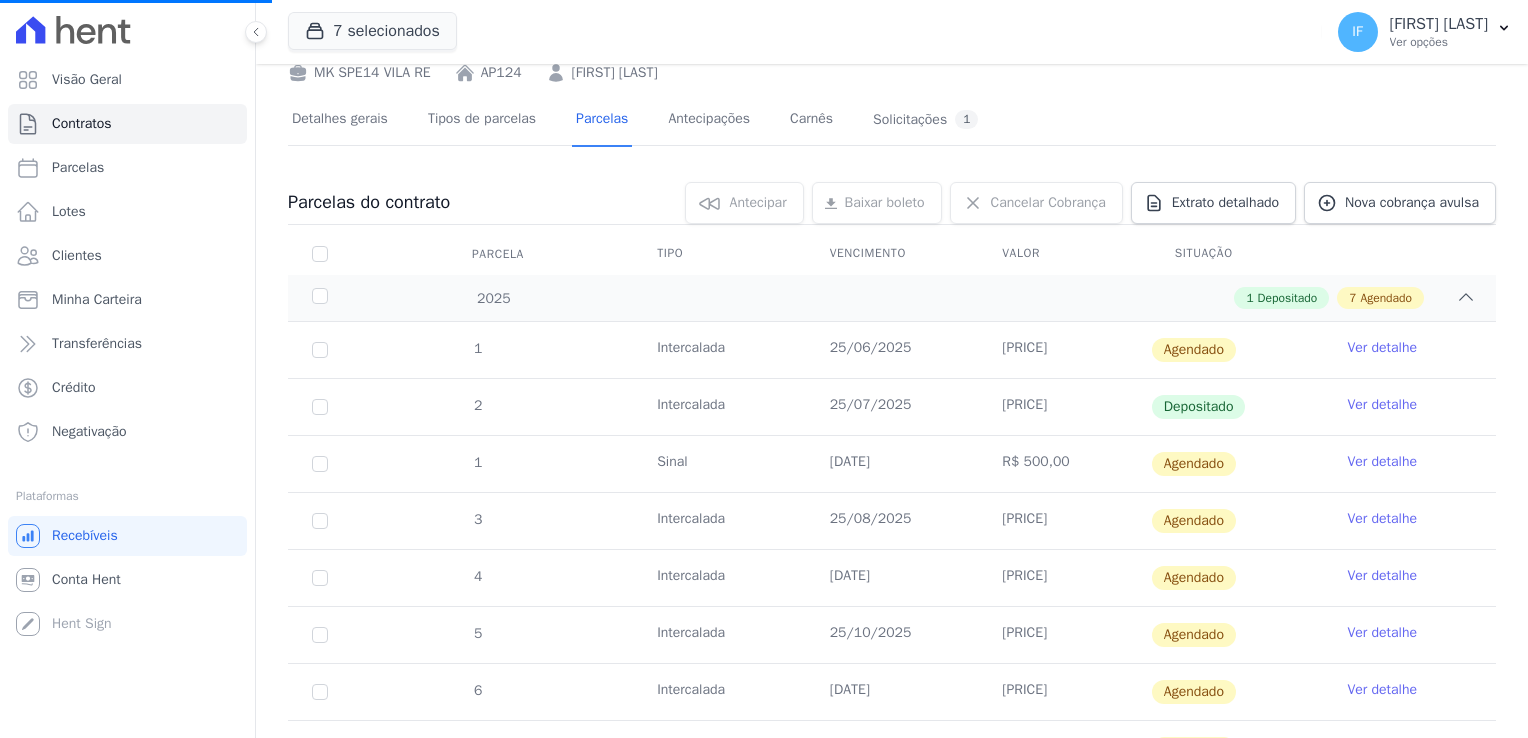 click on "Ver detalhe" at bounding box center [1382, 462] 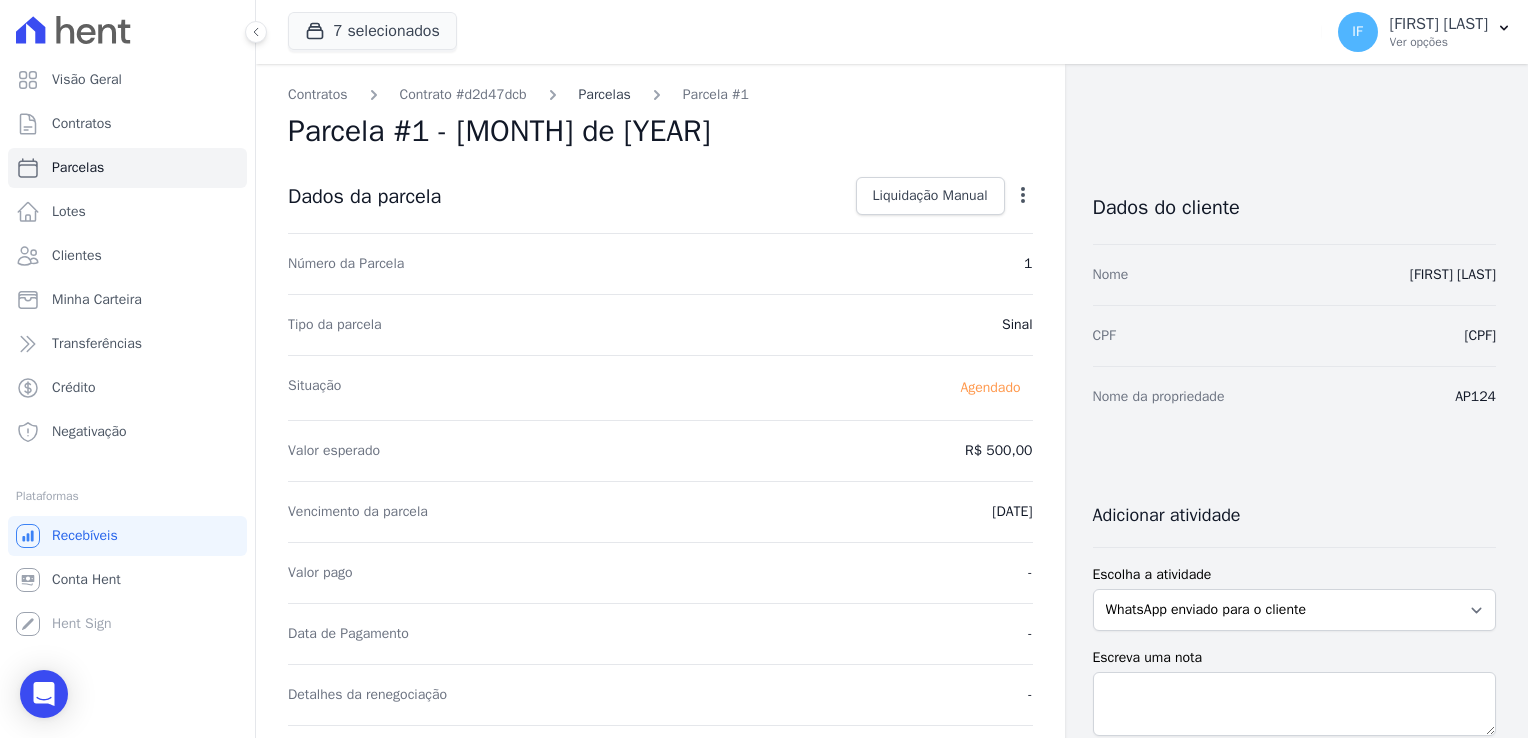 click on "Parcelas" at bounding box center (605, 94) 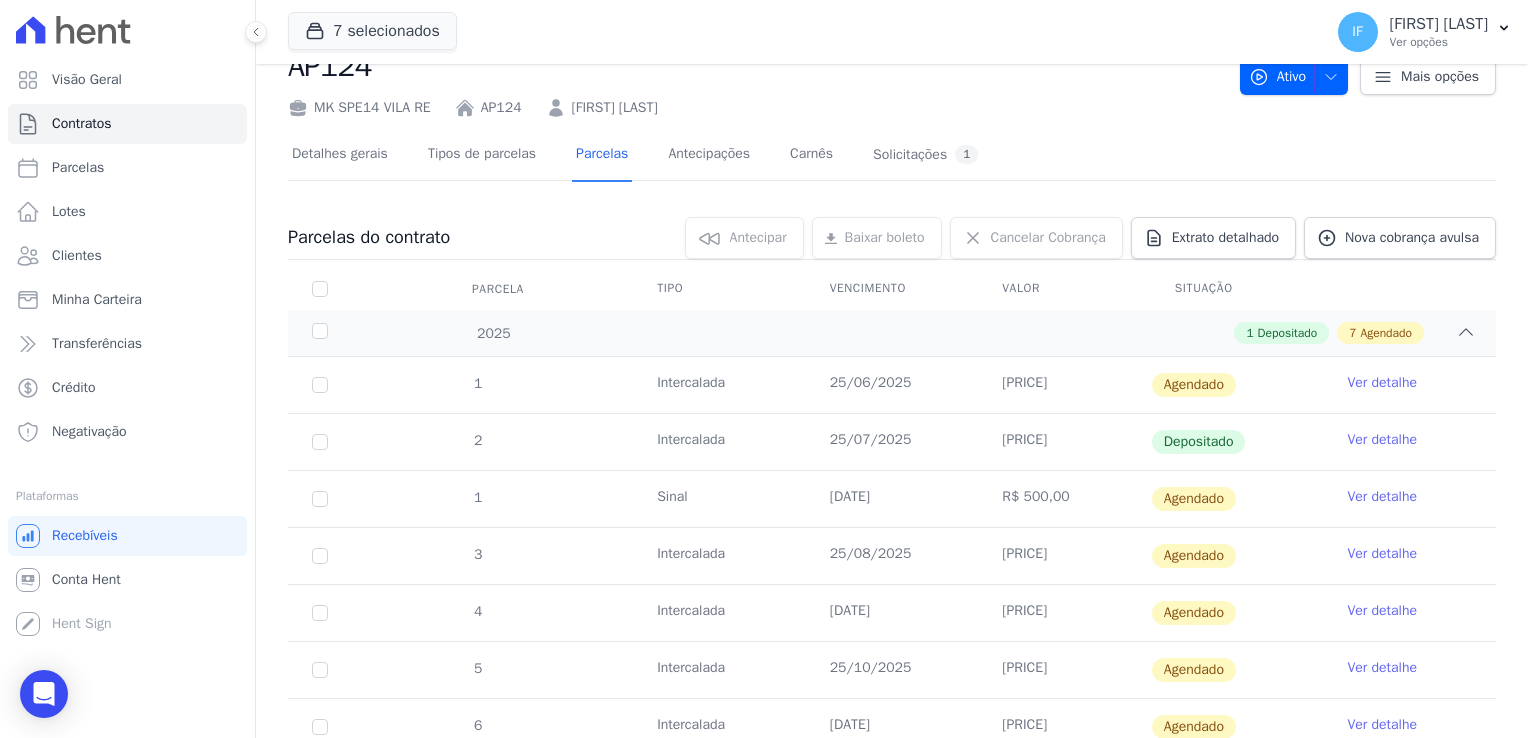 scroll, scrollTop: 100, scrollLeft: 0, axis: vertical 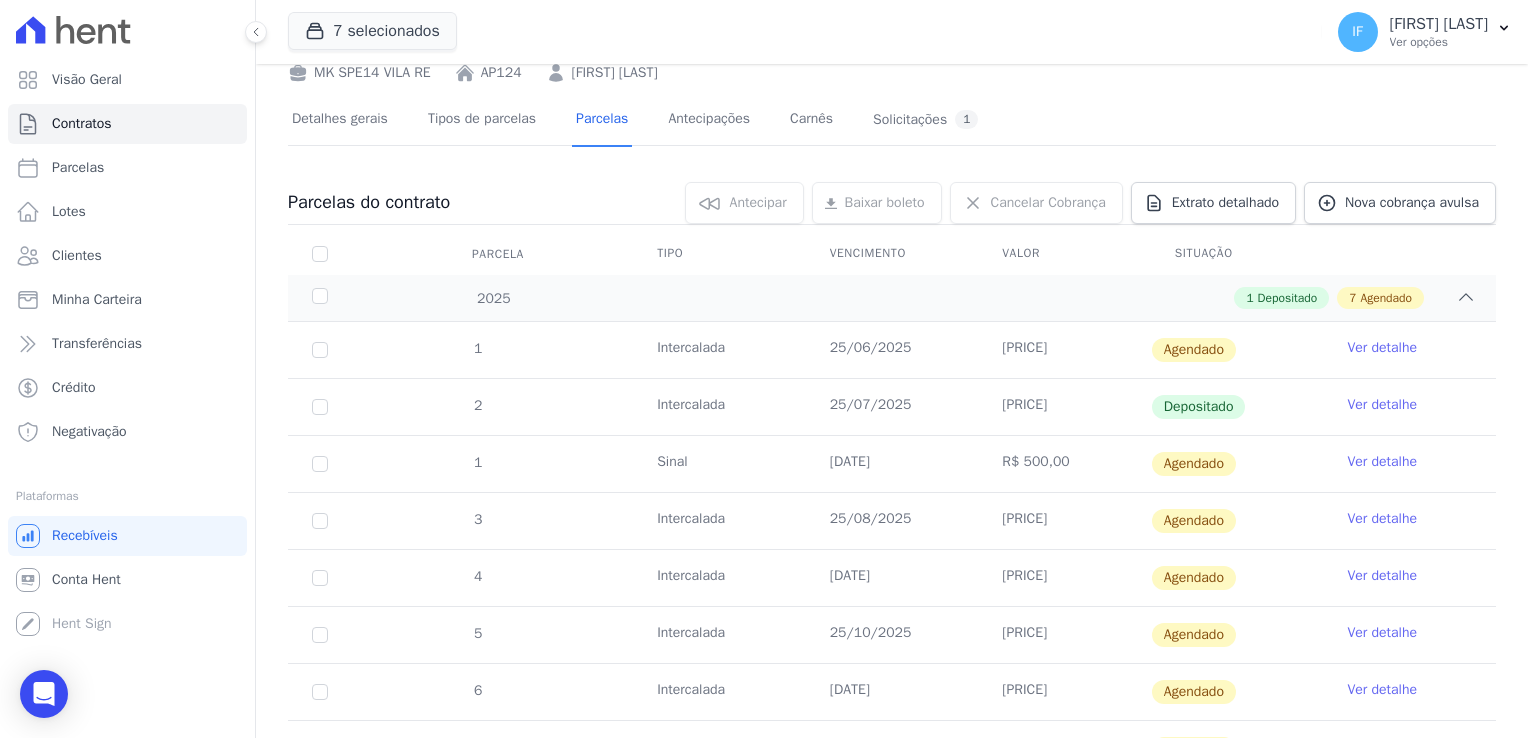 click on "[PRICE]" at bounding box center (1064, 521) 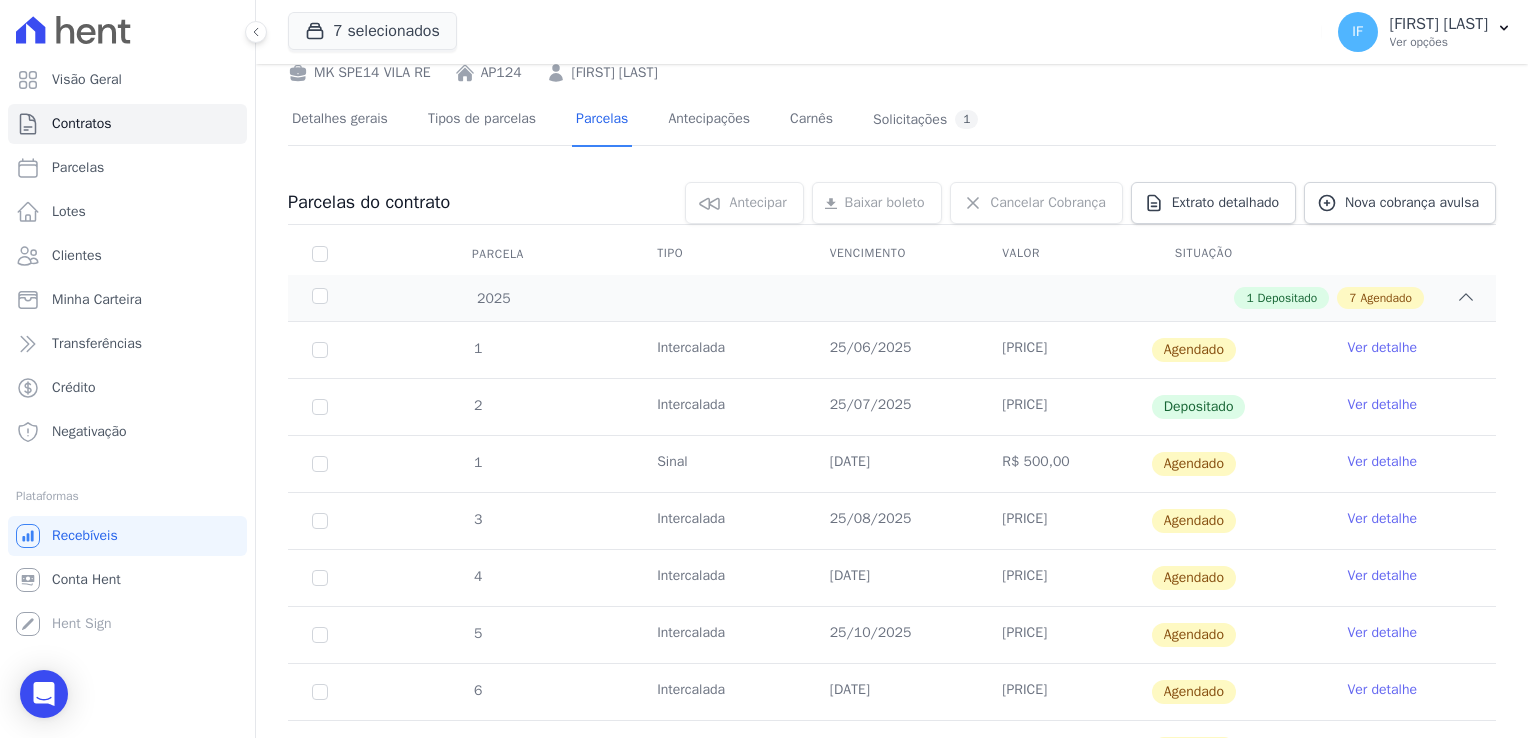 click on "Ver detalhe" at bounding box center [1382, 519] 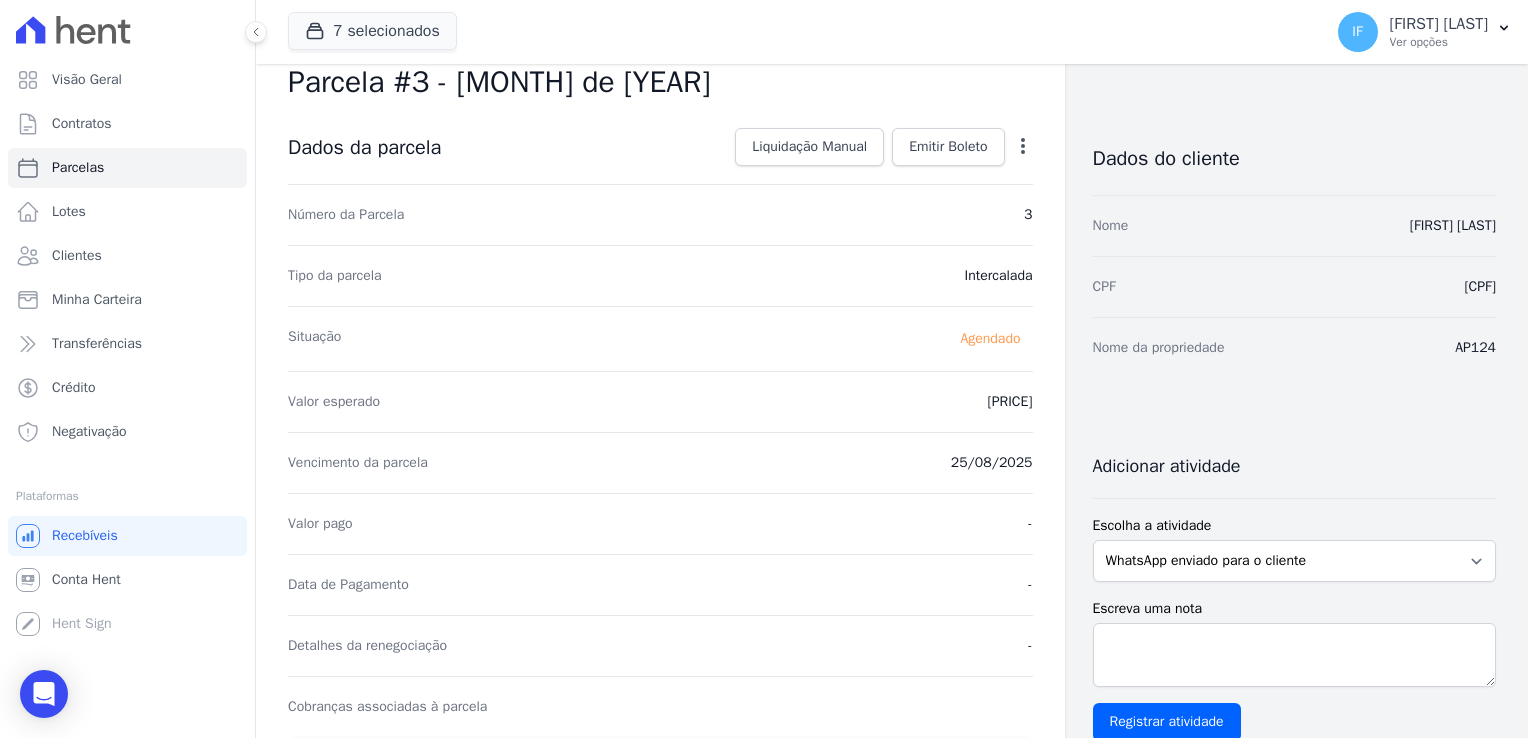 scroll, scrollTop: 0, scrollLeft: 0, axis: both 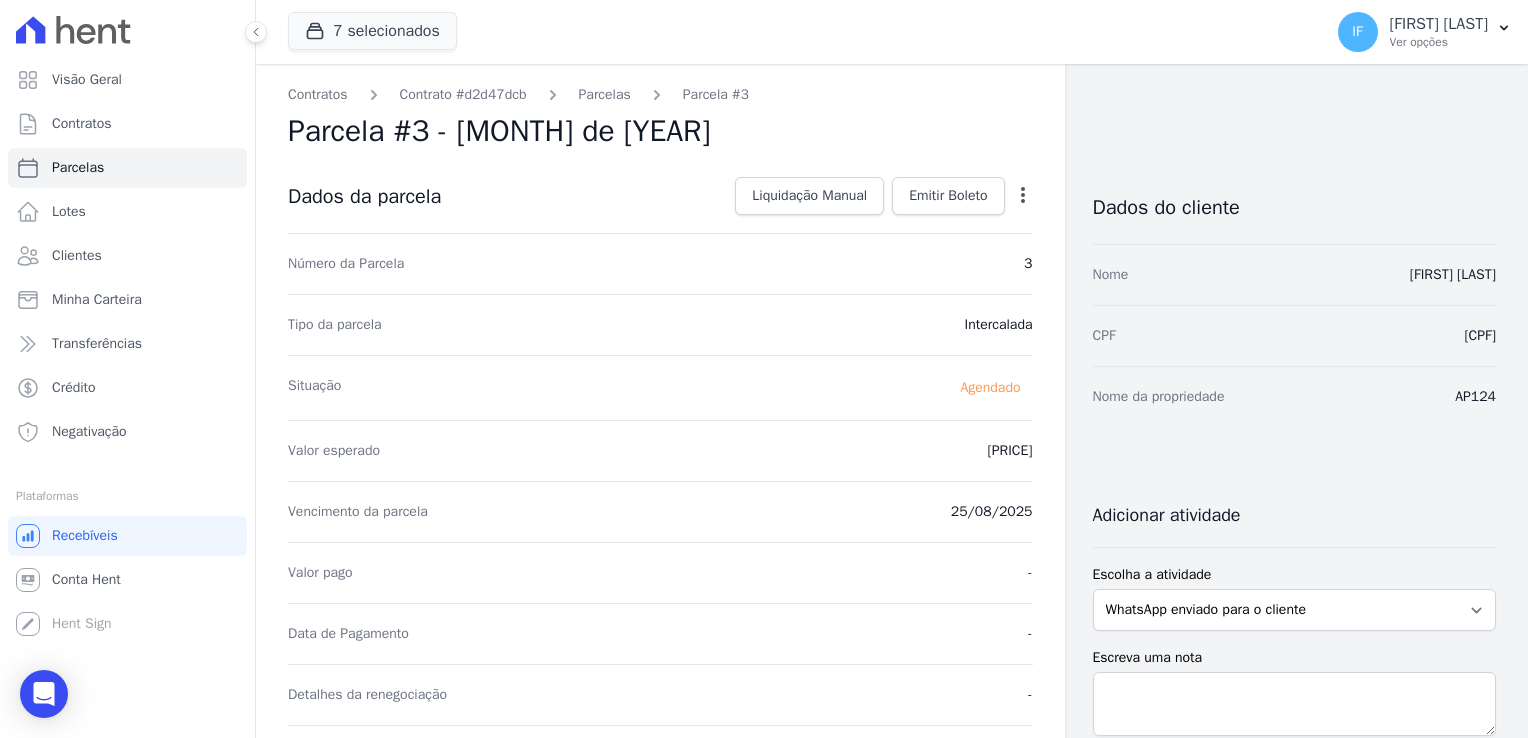 click 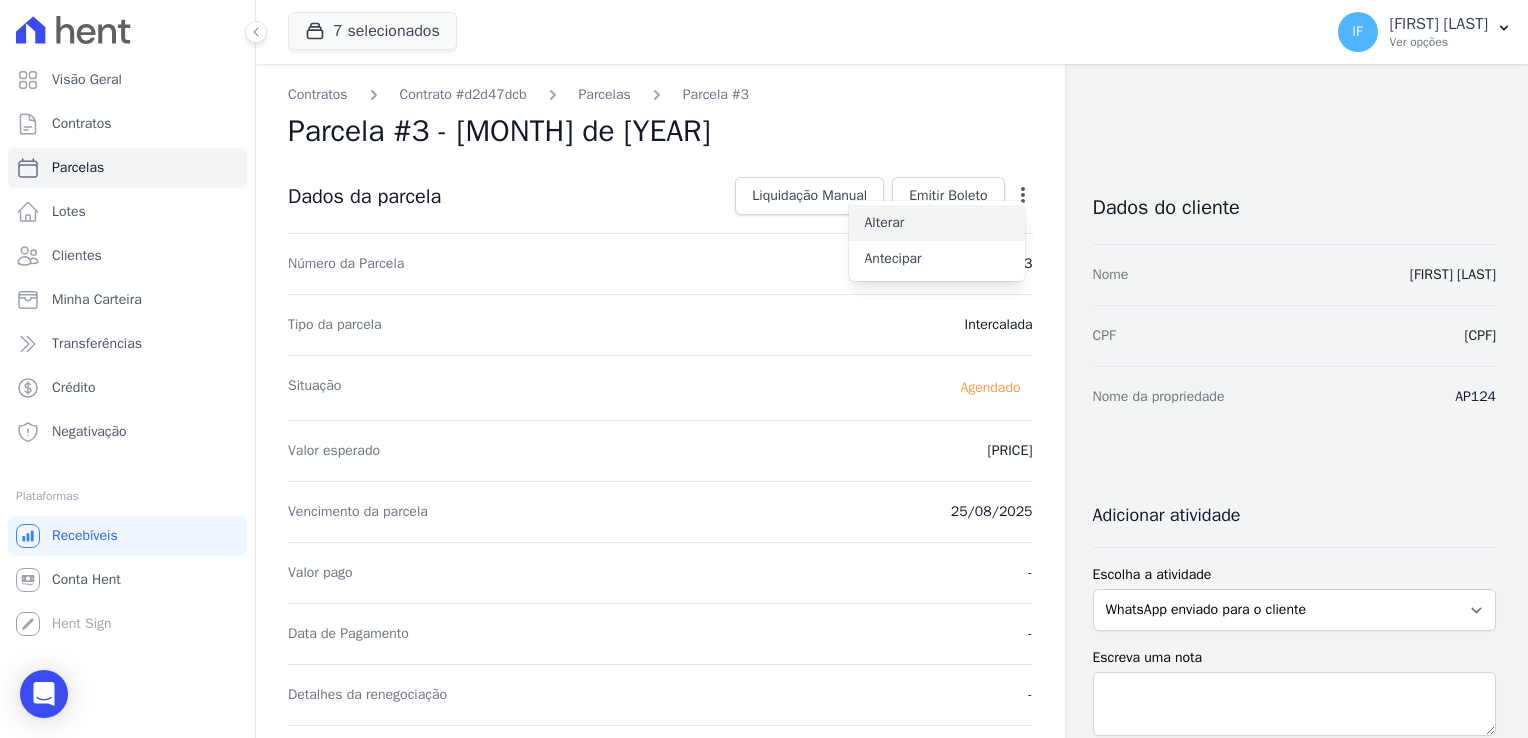 click on "Alterar" at bounding box center (937, 223) 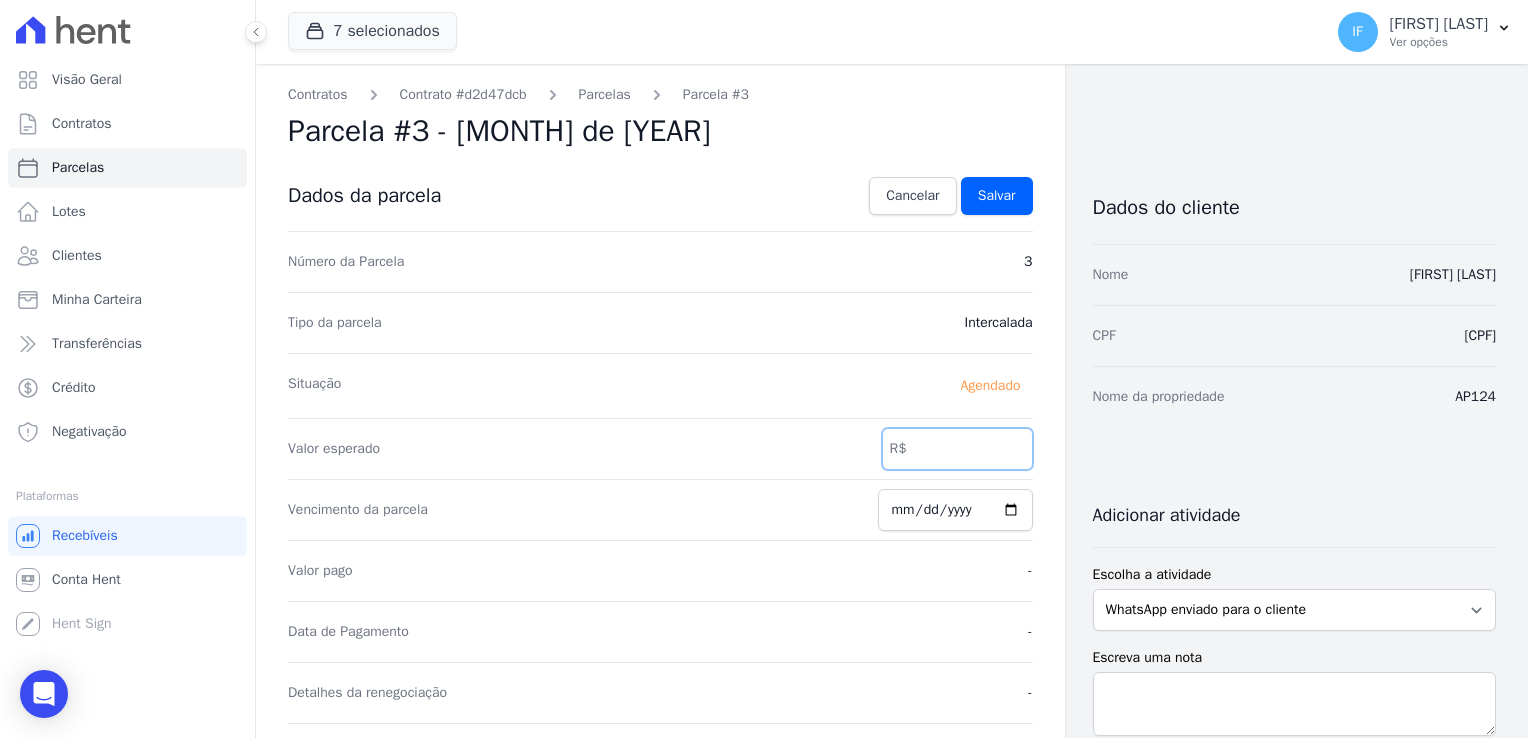 click on "[NUMBER]" at bounding box center [957, 449] 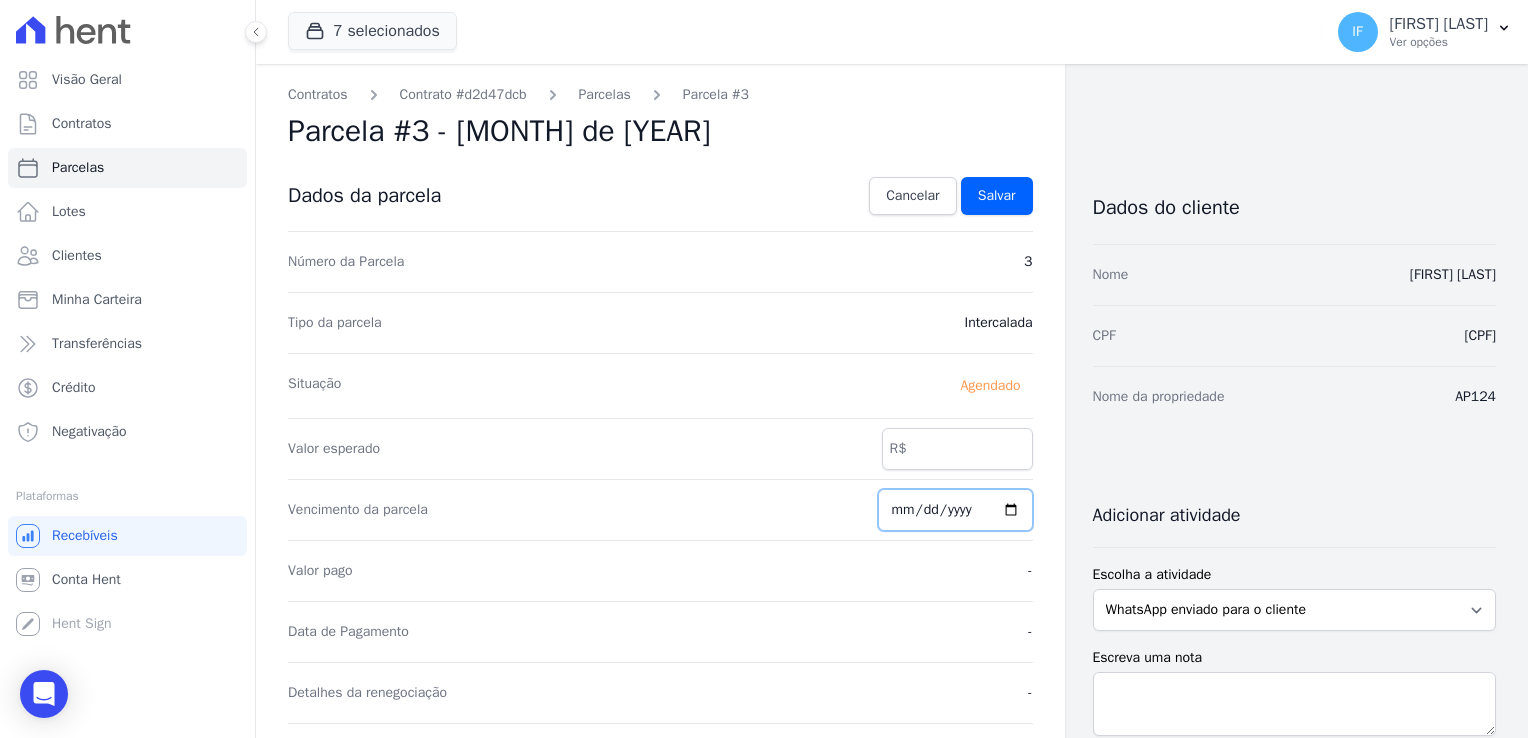 click on "[DATE]" at bounding box center [955, 510] 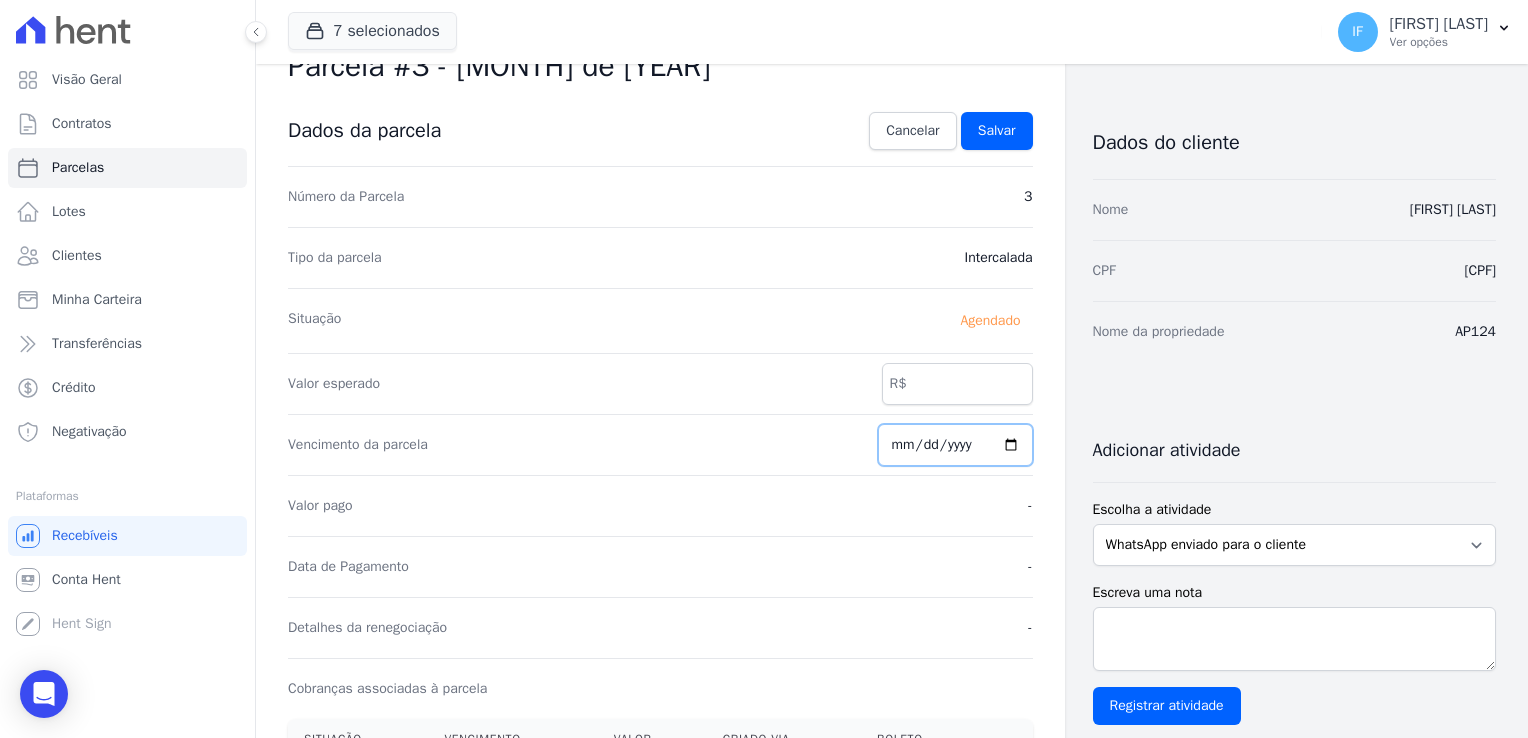 scroll, scrollTop: 100, scrollLeft: 0, axis: vertical 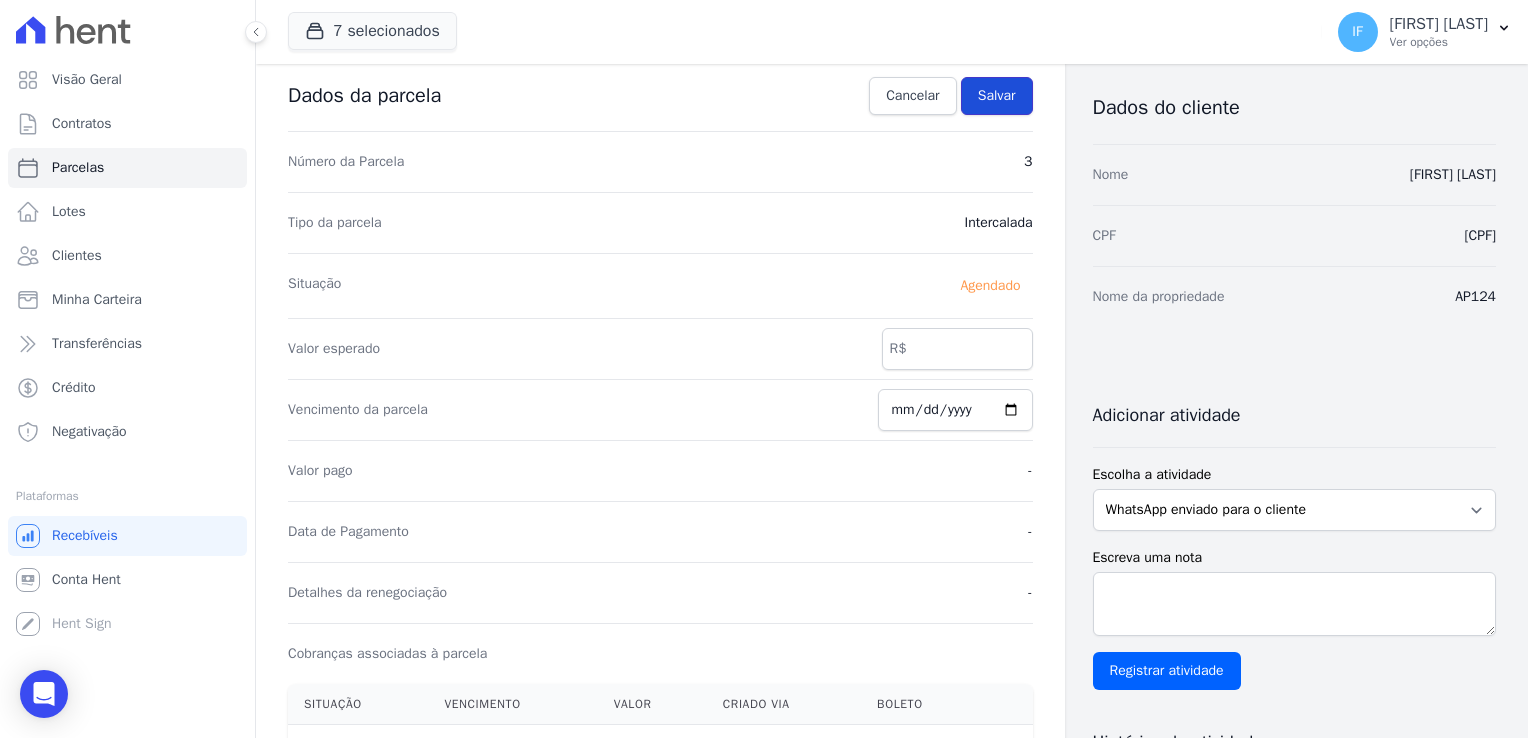click on "Salvar" at bounding box center [997, 96] 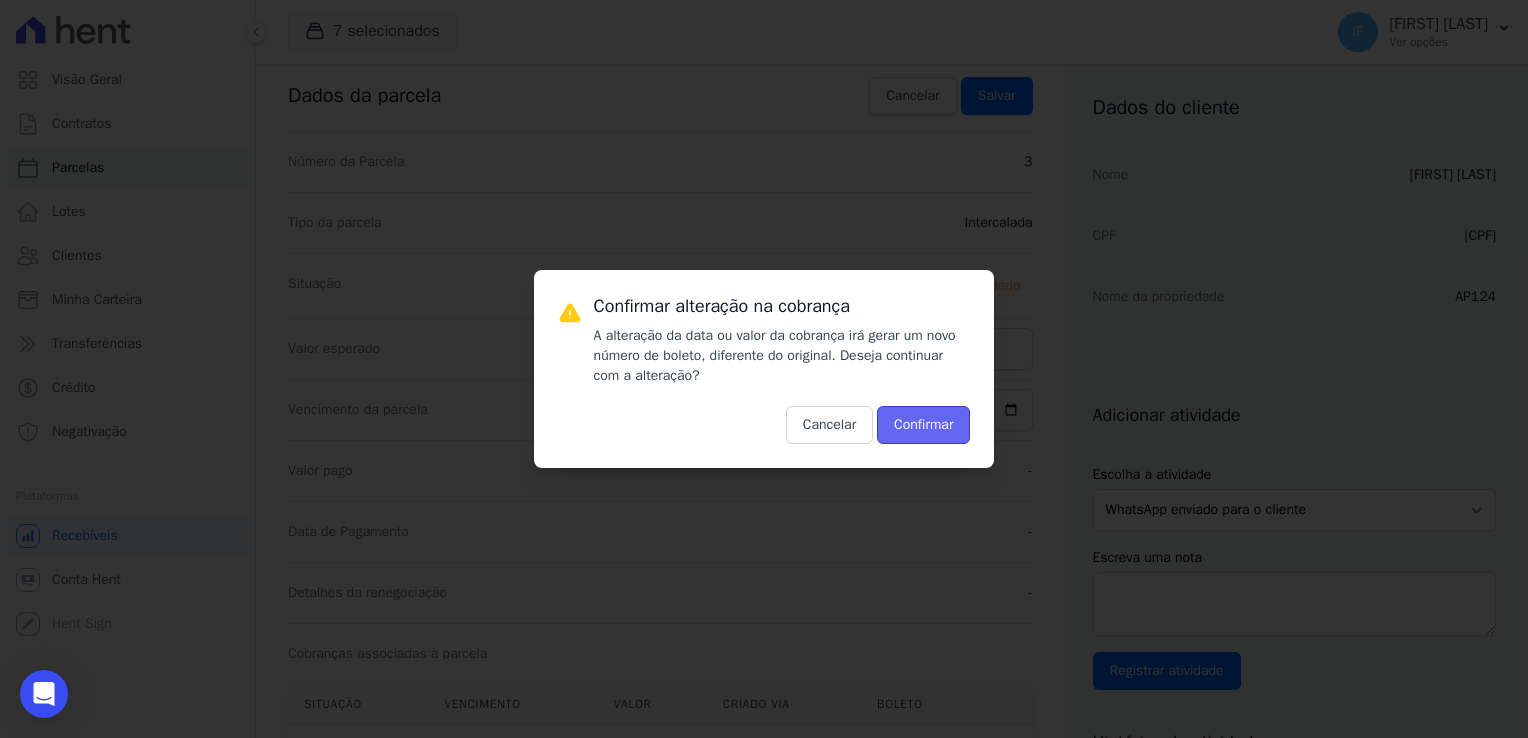 click on "Confirmar" at bounding box center (923, 425) 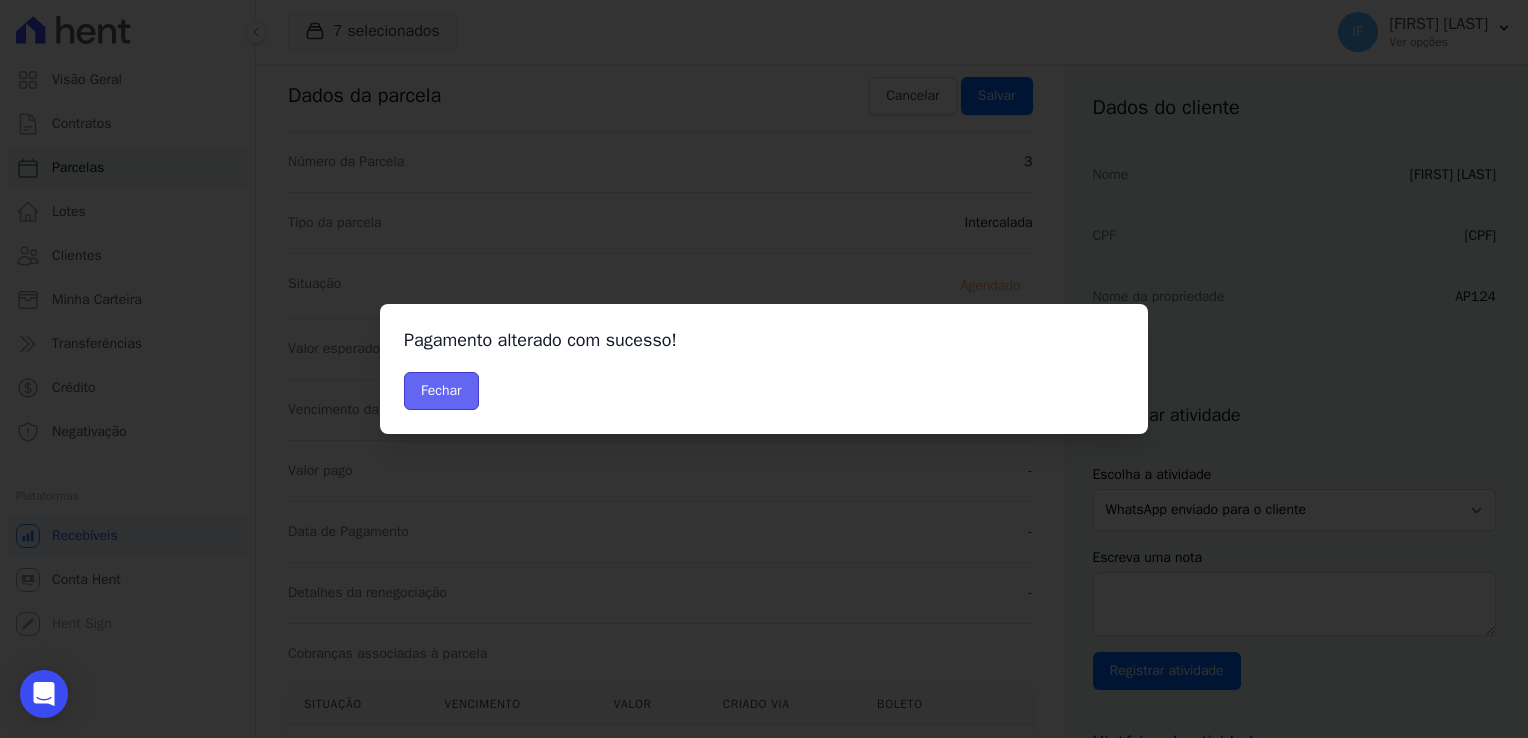 click on "Fechar" at bounding box center (441, 391) 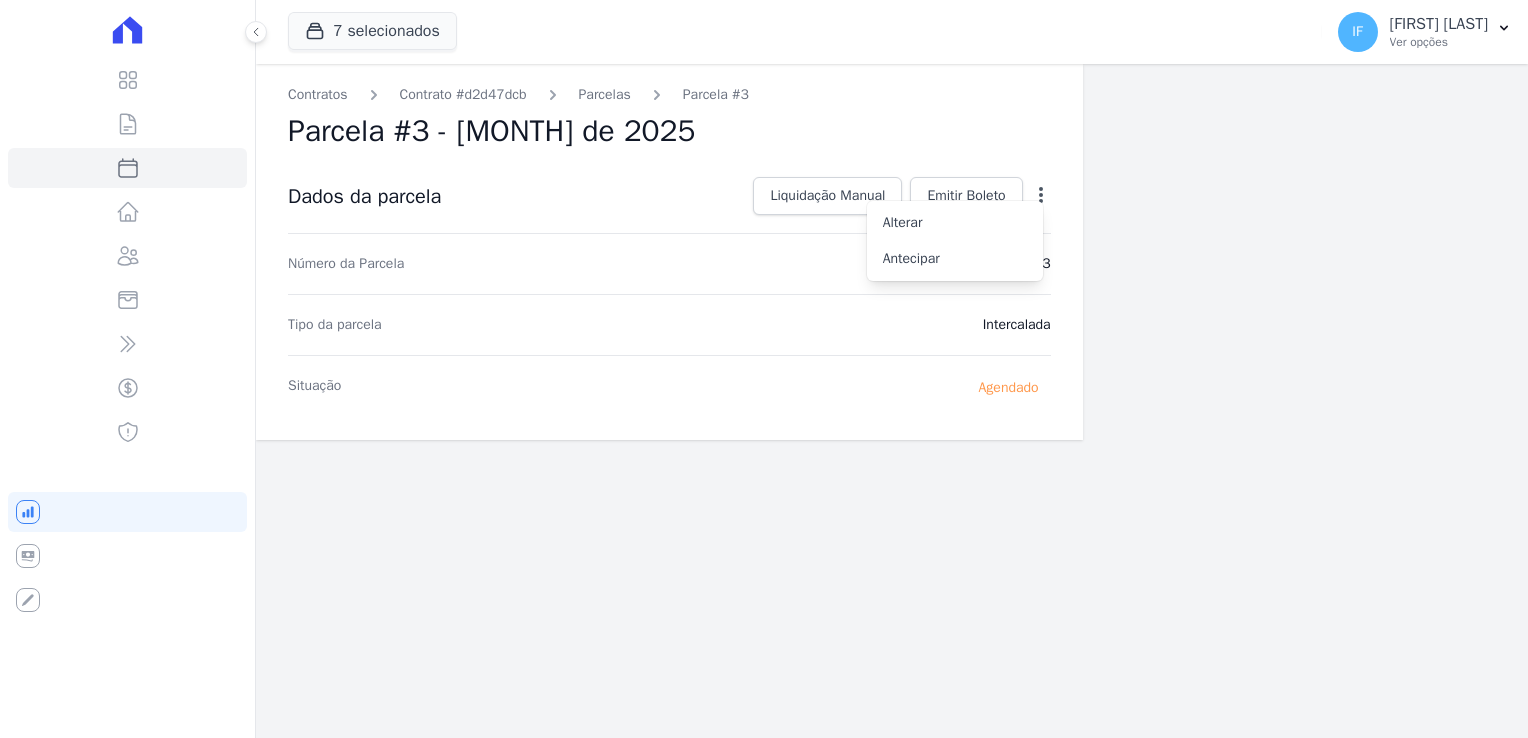 scroll, scrollTop: 0, scrollLeft: 0, axis: both 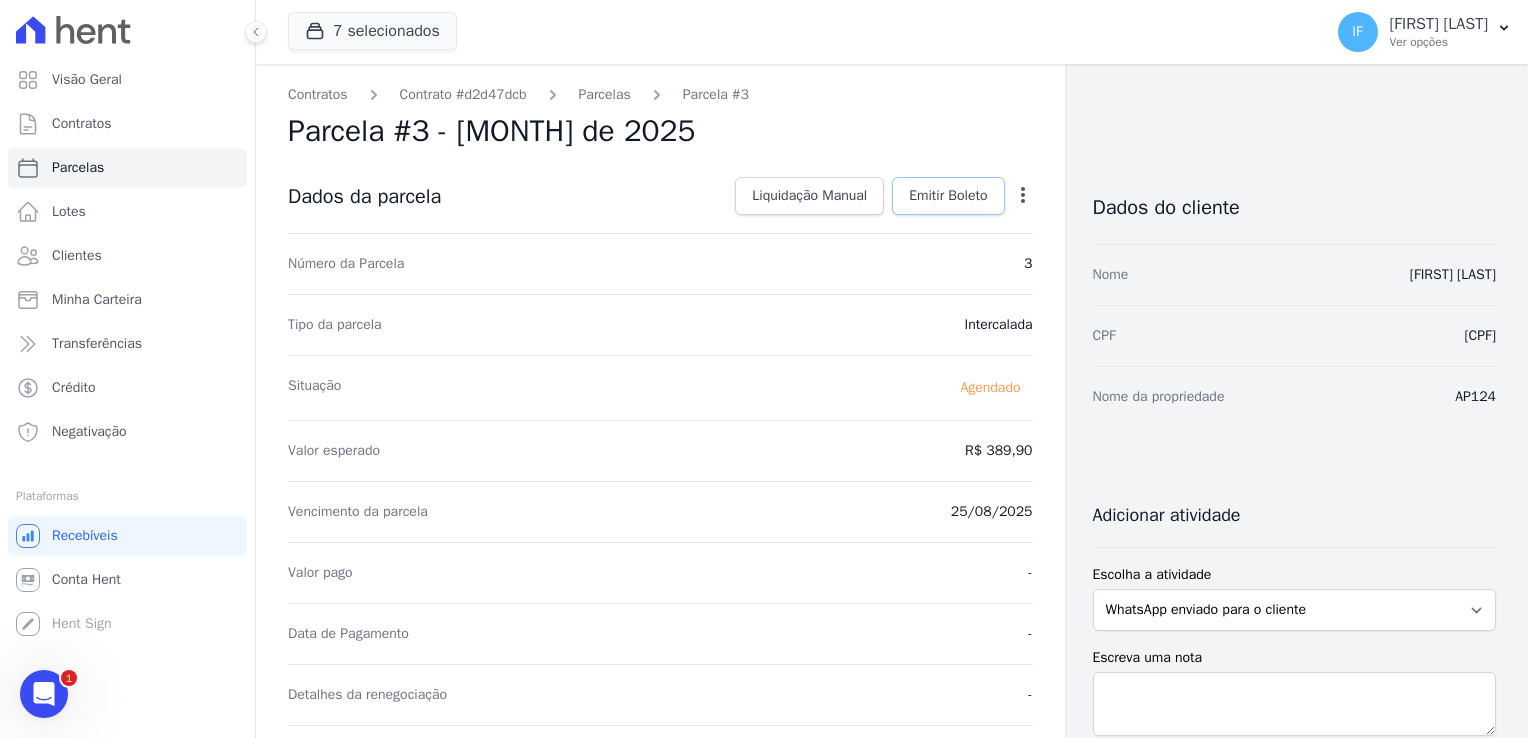 click on "Emitir Boleto" at bounding box center (948, 196) 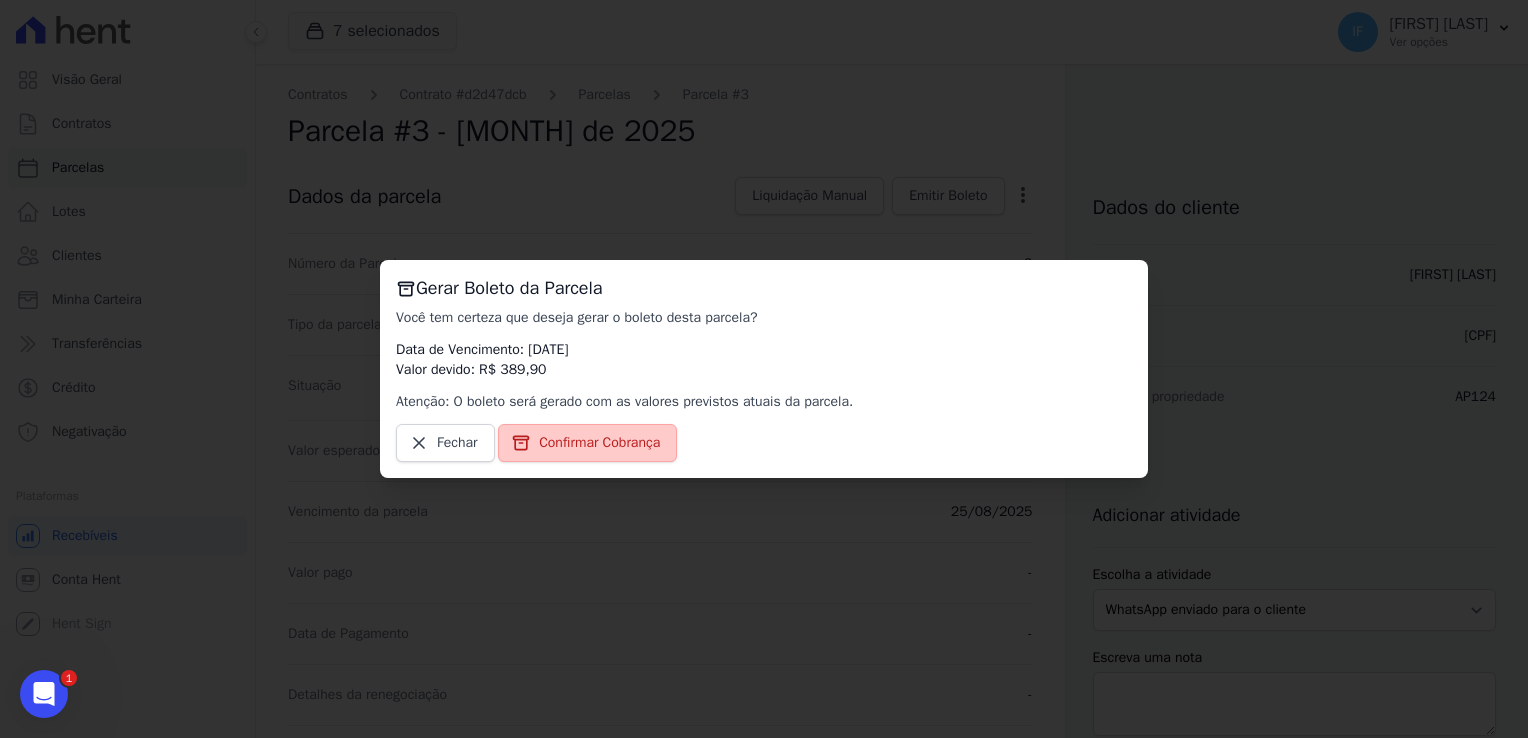 click on "Confirmar Cobrança" at bounding box center (599, 443) 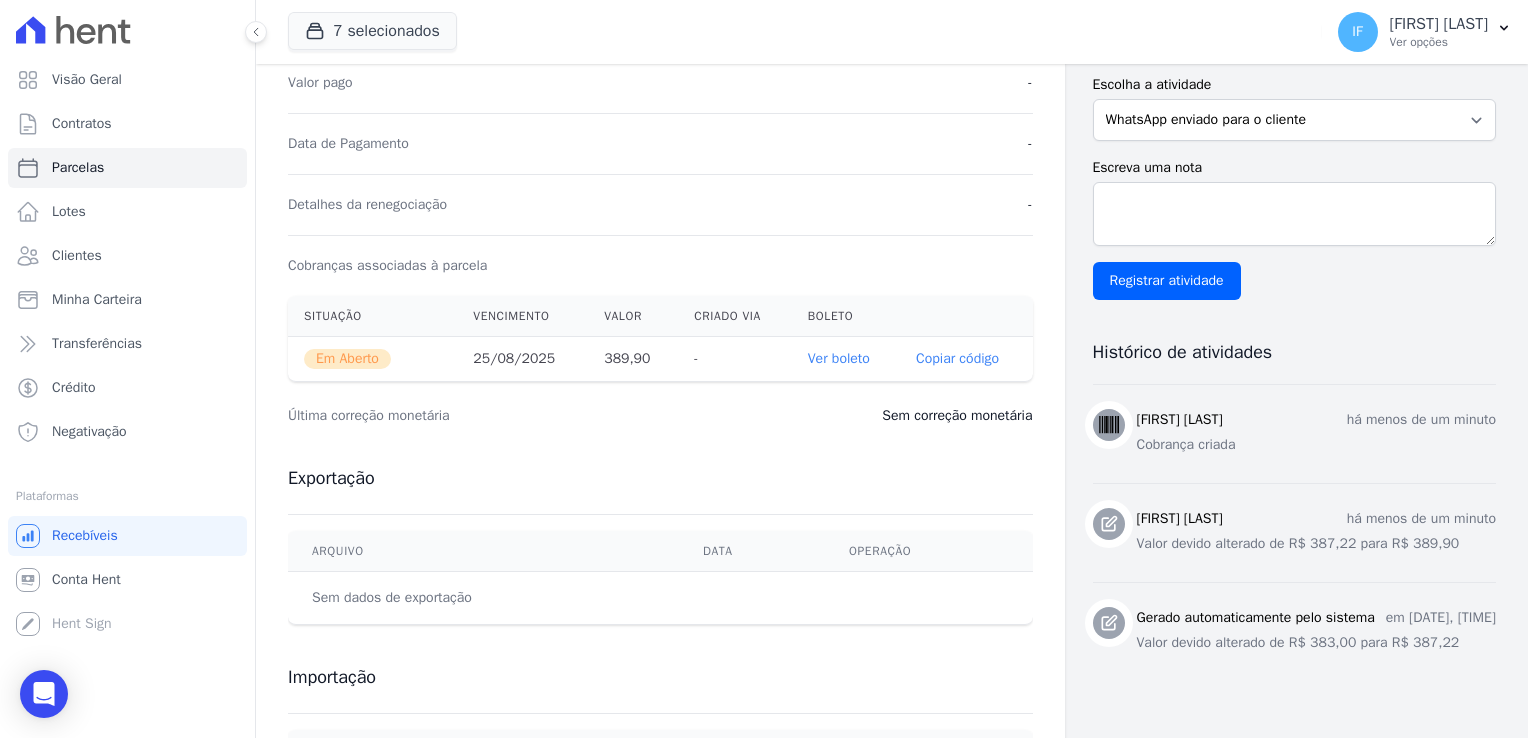 scroll, scrollTop: 500, scrollLeft: 0, axis: vertical 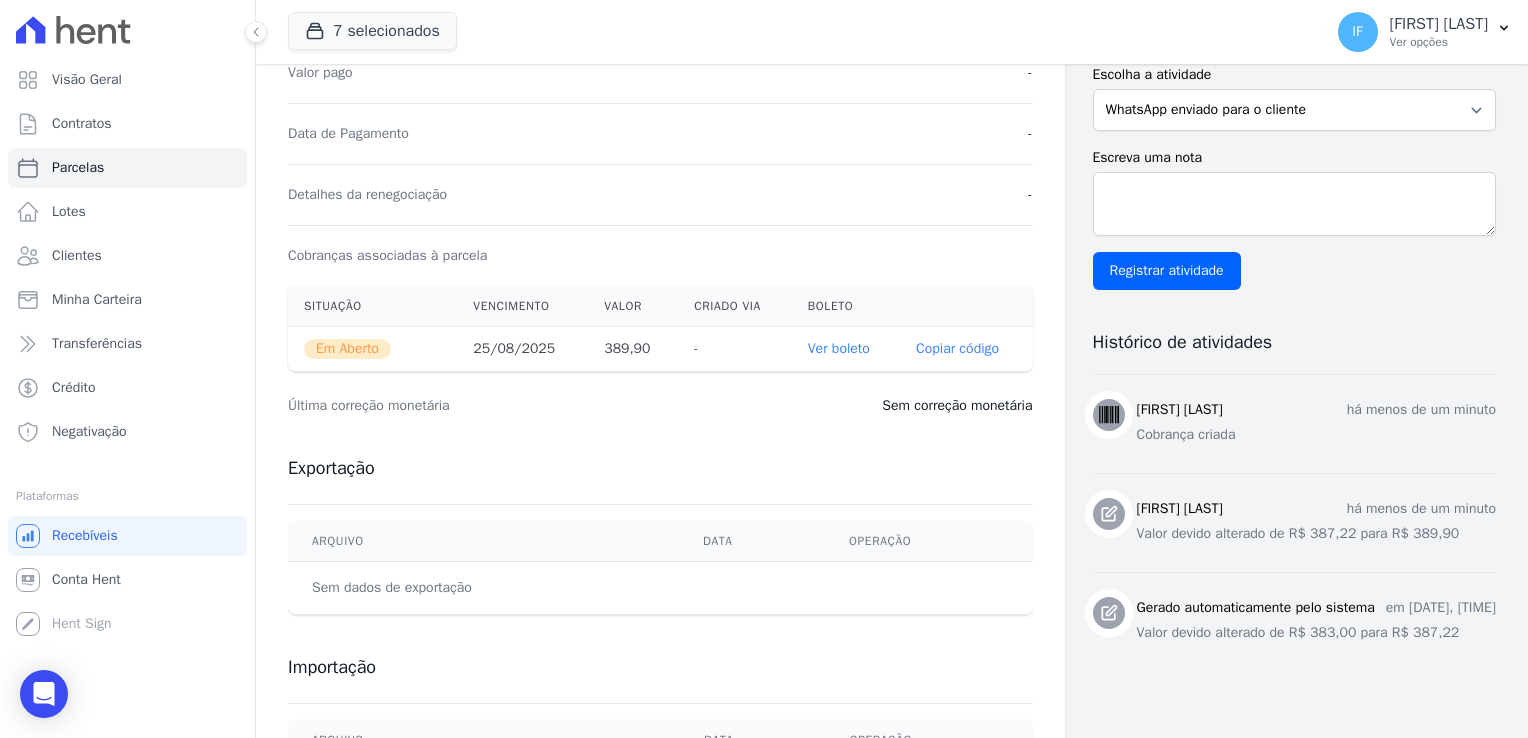 click on "Ver boleto" at bounding box center [839, 348] 